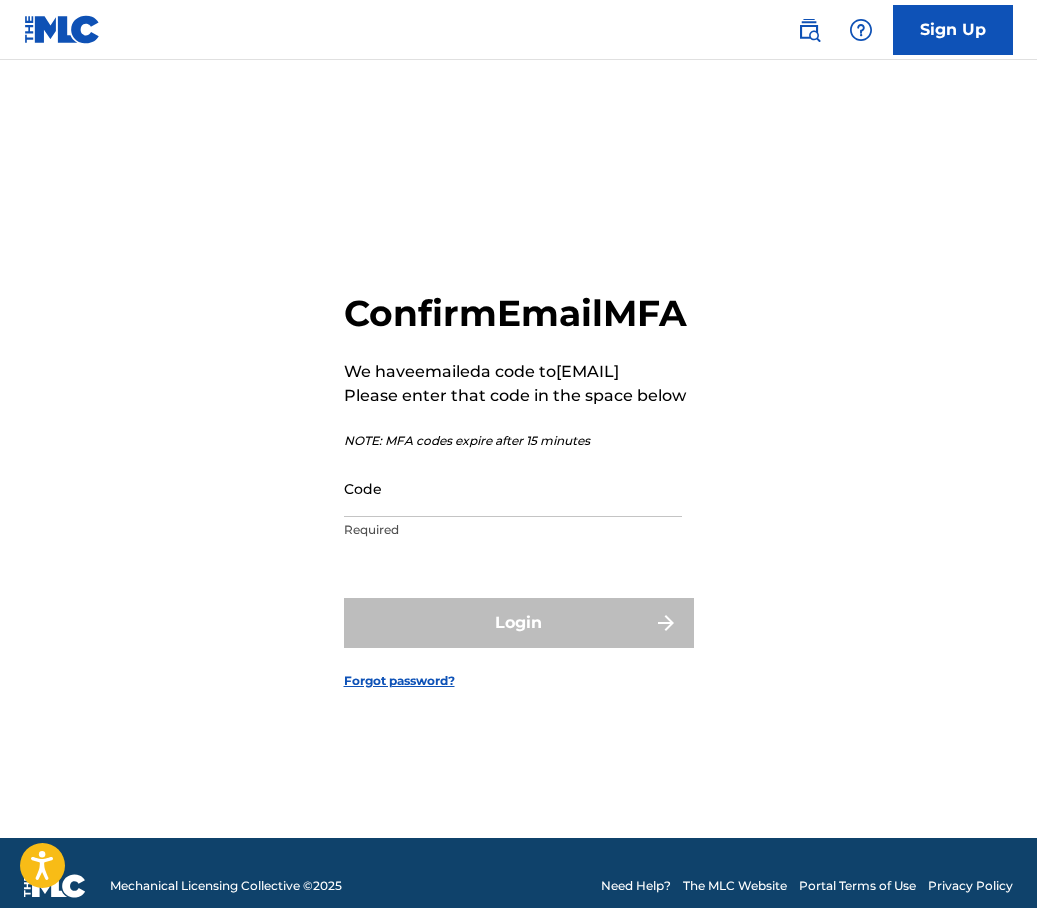 scroll, scrollTop: 0, scrollLeft: 0, axis: both 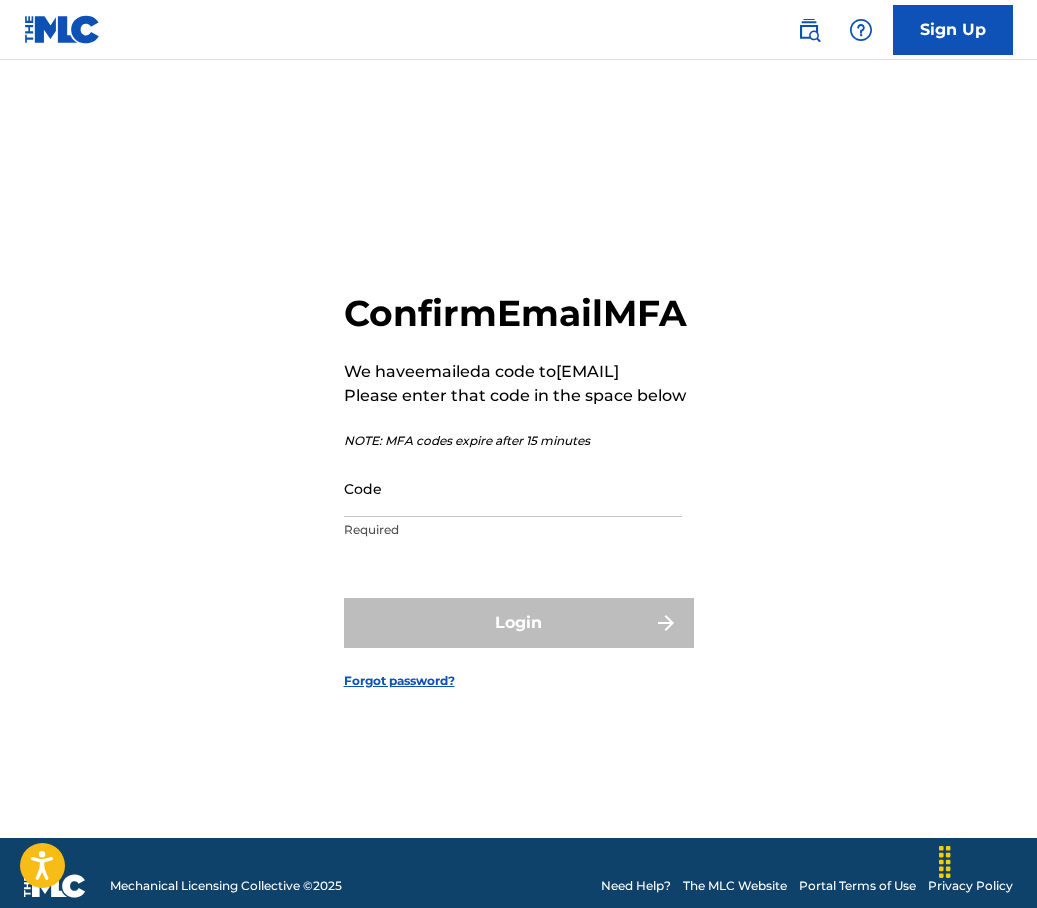 click on "Code" at bounding box center [513, 488] 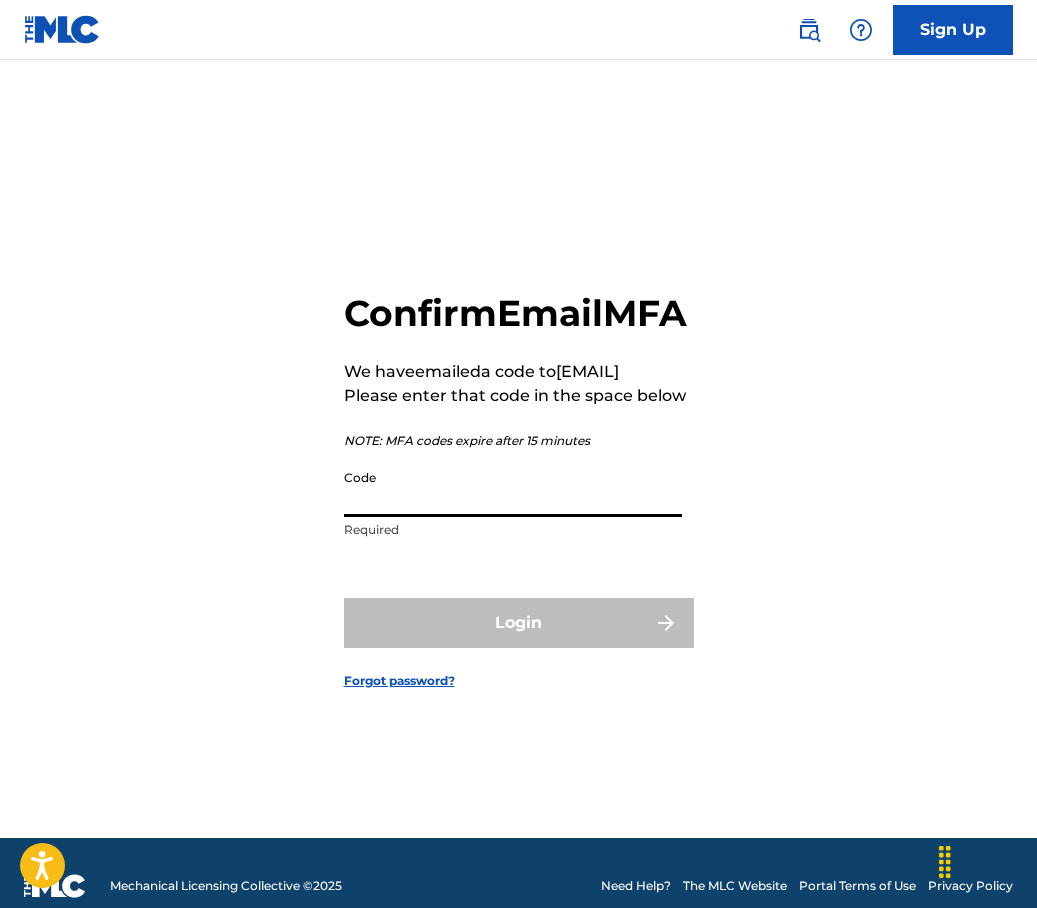 paste on "473174" 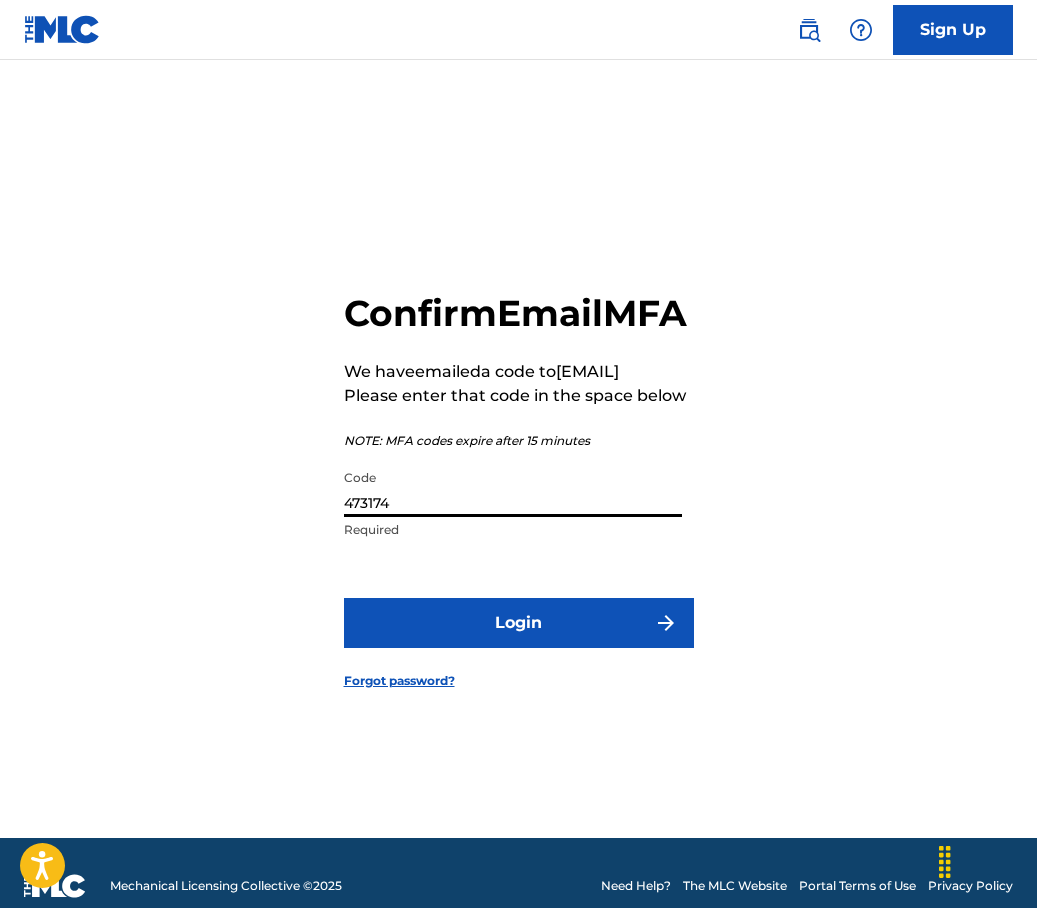 type on "473174" 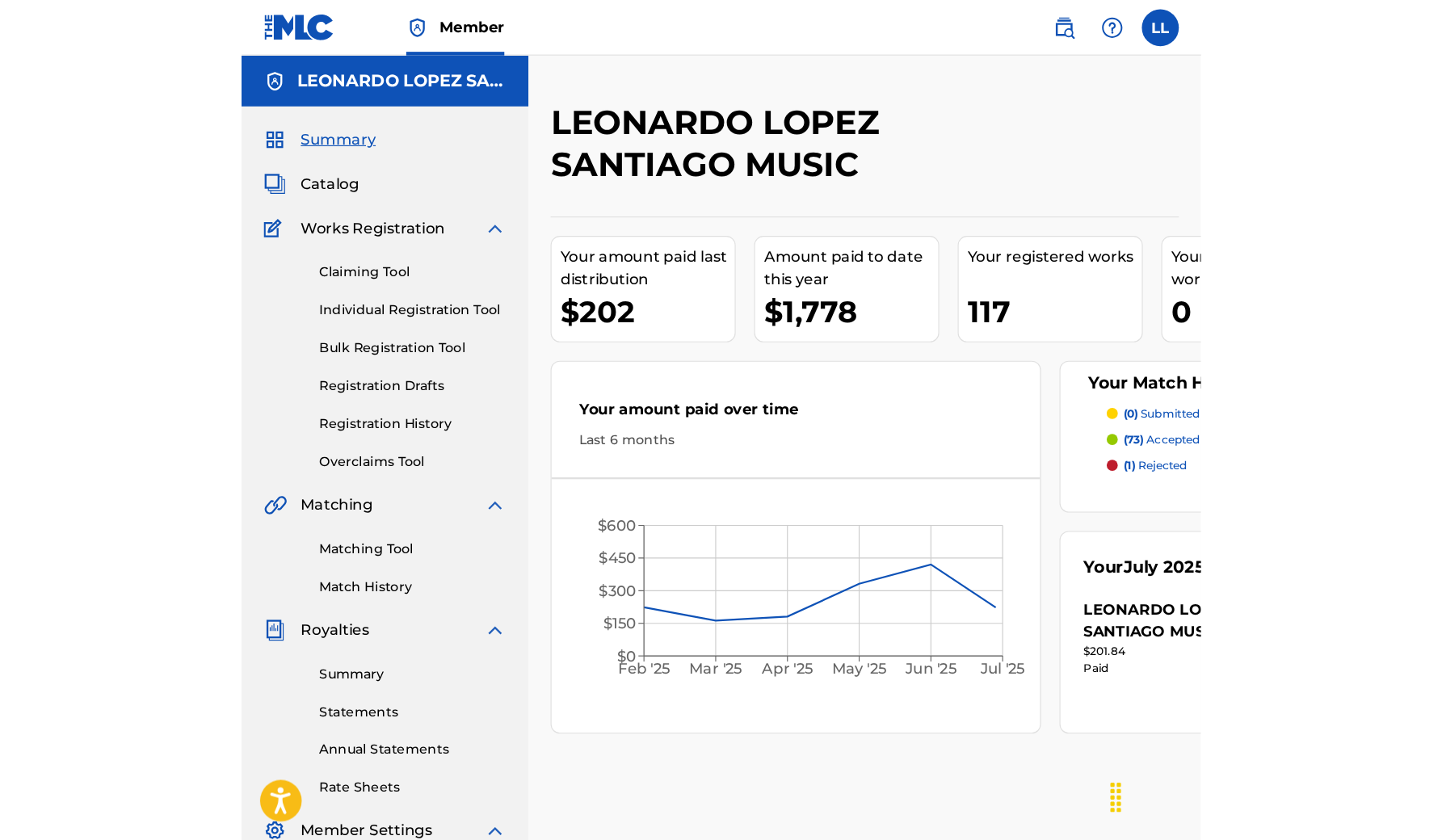 scroll, scrollTop: 0, scrollLeft: 0, axis: both 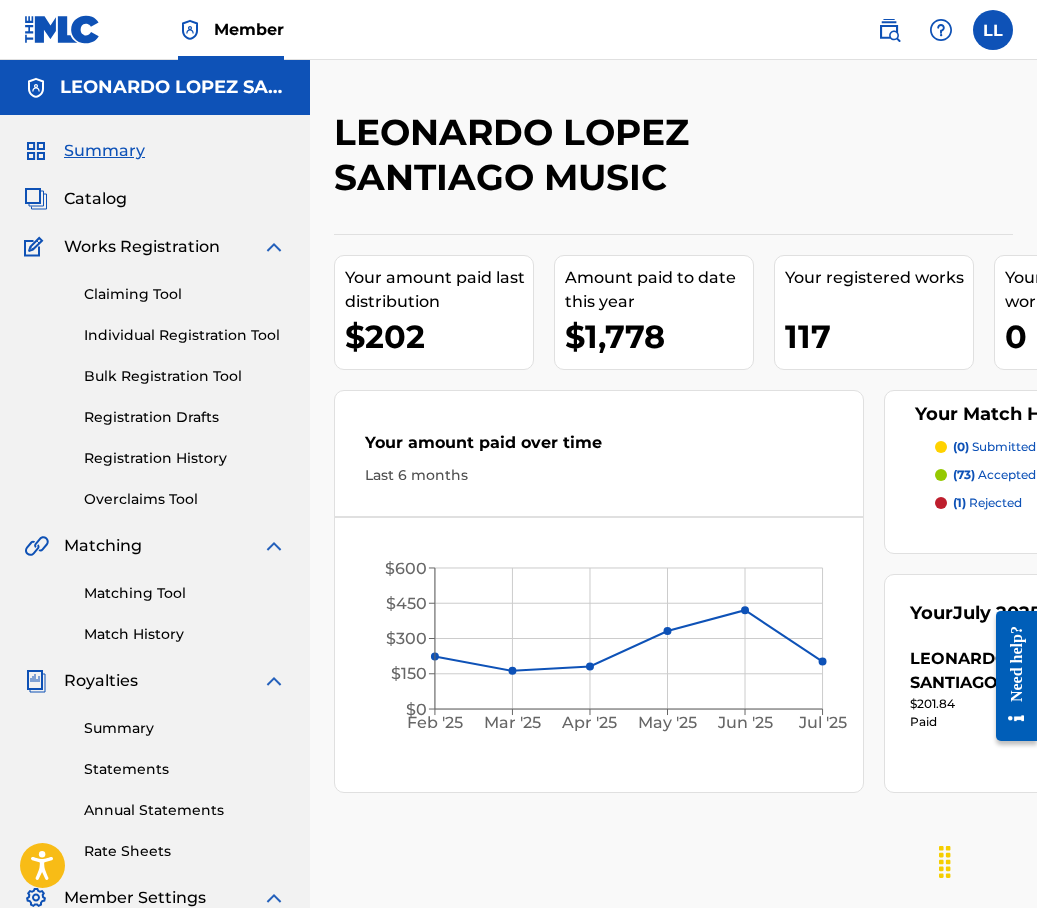 click on "Individual Registration Tool" at bounding box center (185, 335) 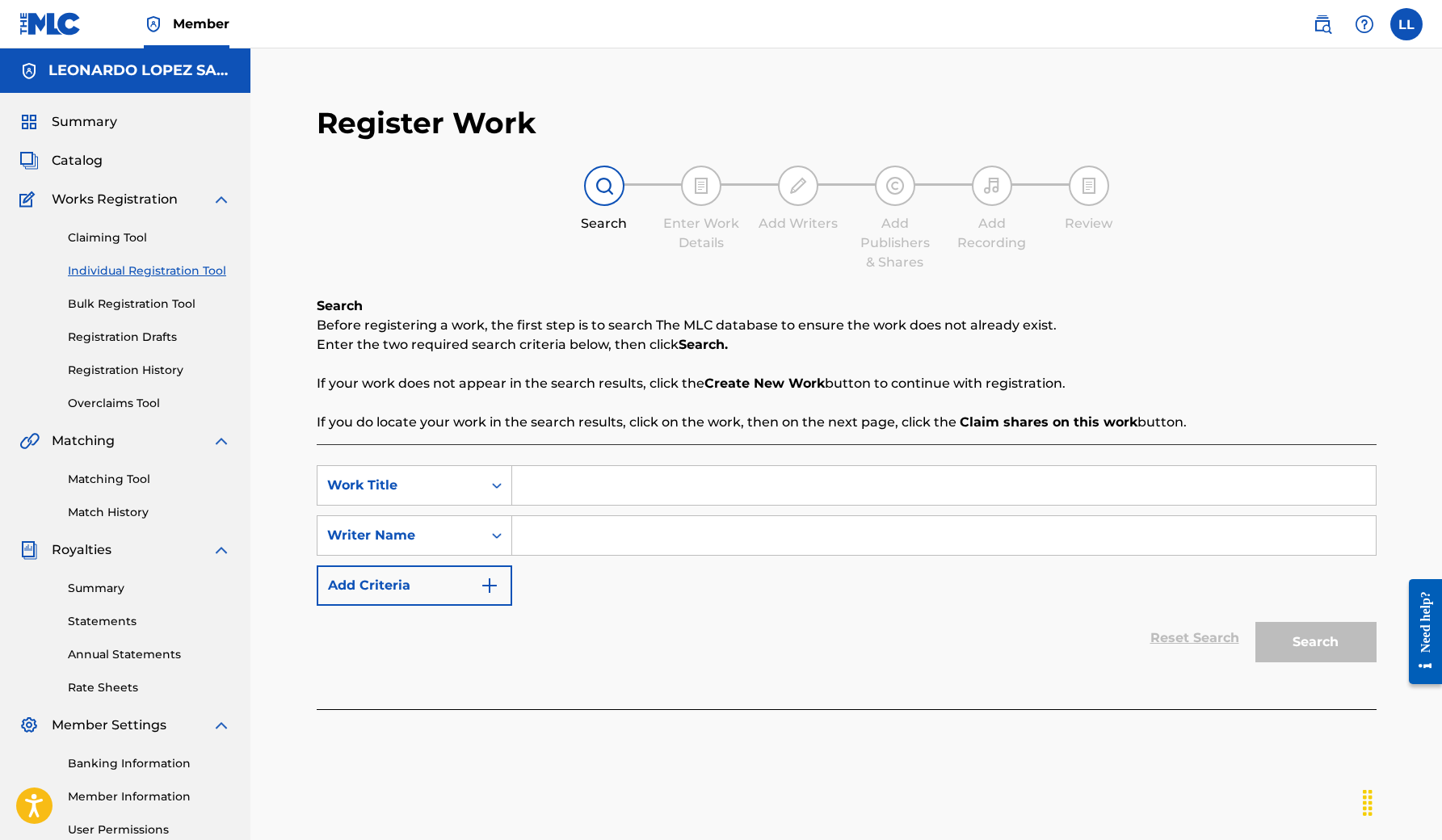 click on "Registration History" at bounding box center [149, 370] 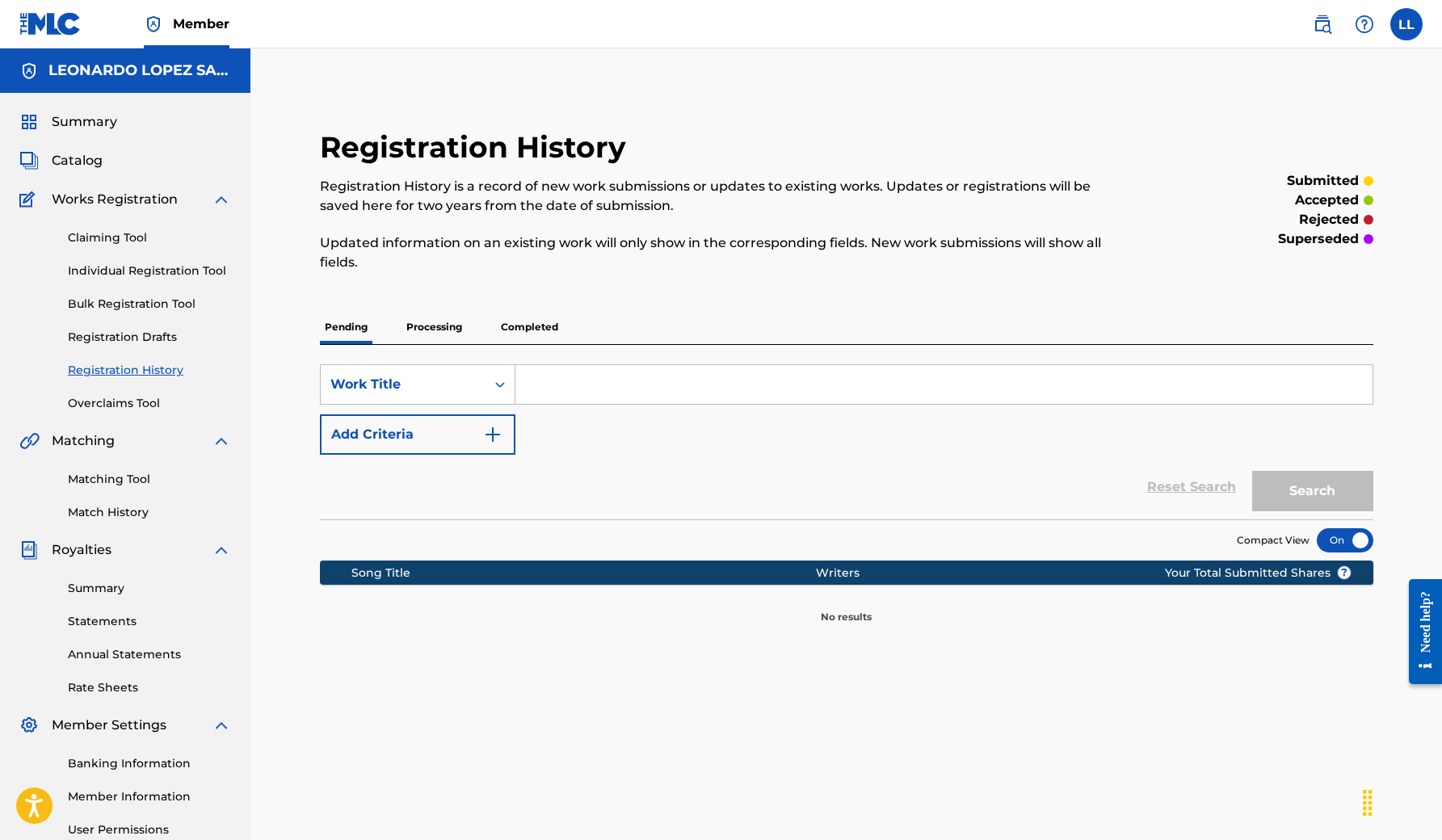 click on "Completed" at bounding box center (529, 327) 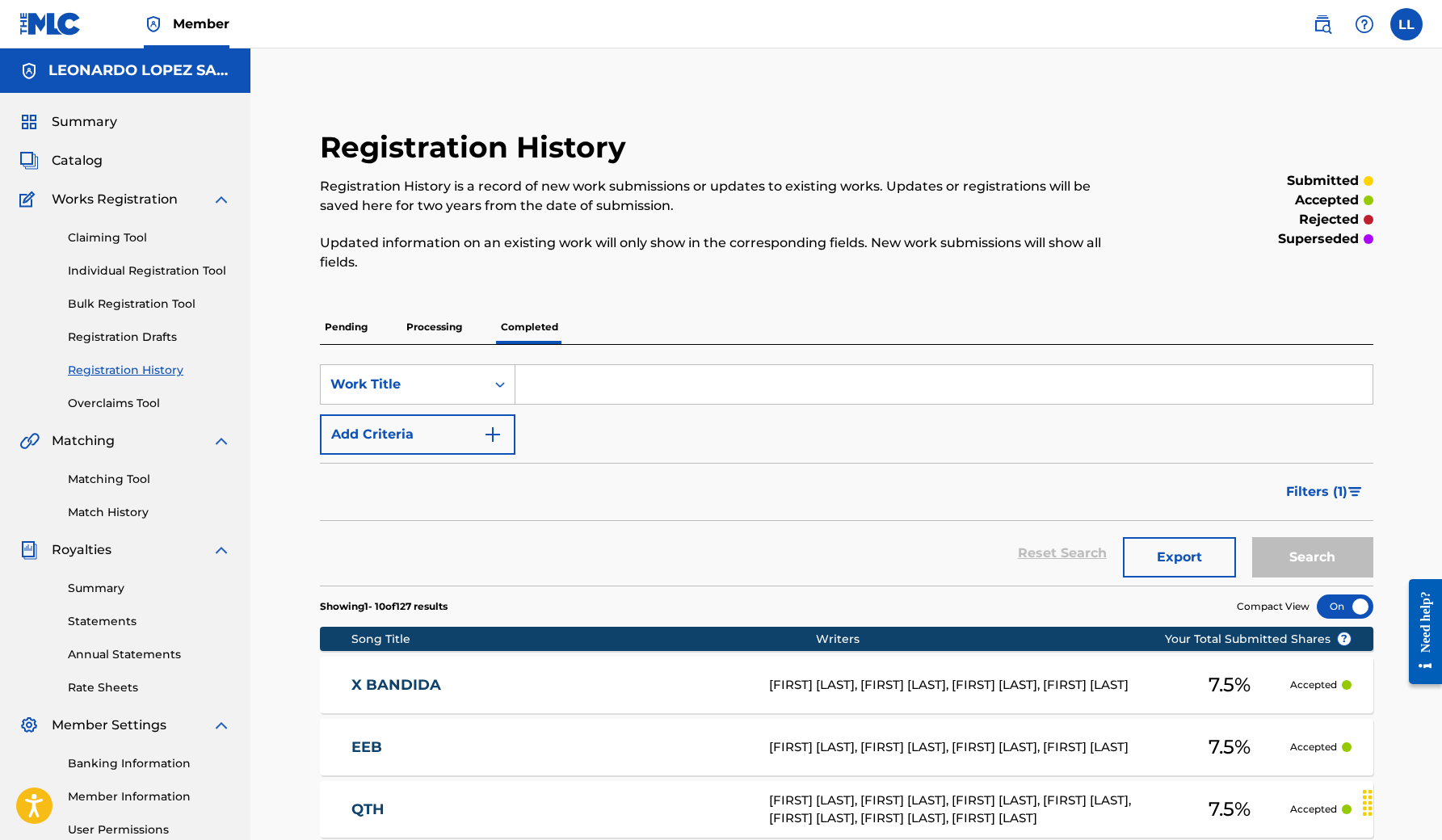 click on "Registration History Registration History is a record of new work submissions or updates to existing works. Updates or registrations will be saved here for two years from the date of submission. Updated information on an existing work will only show in the corresponding fields. New work submissions will show all fields.   submitted   accepted   rejected   superseded Pending Processing Completed Work Title Add Criteria Filter Submission Status   accepted   rejected   superseded Submission Source  CWR   eSong   The MLC  Sort Submission Date Last Updated Remove Filters Apply Filters Filters ( 1 ) Reset Search Export Search Showing  1  -   10  of  127   results   Compact View Song Title Writers ? Your Total Submitted Shares X BANDIDA [FIRST] [LAST], [FIRST] [LAST], [FIRST] [LAST], [FIRST] [LAST] 7.5 %   Accepted EEB [FIRST] [LAST], [FIRST] [LAST], [FIRST] [LAST], [FIRST] [LAST] 7.5 %   Accepted QTH 7.5 %   Accepted AQUA4 7.5" at bounding box center [847, 755] 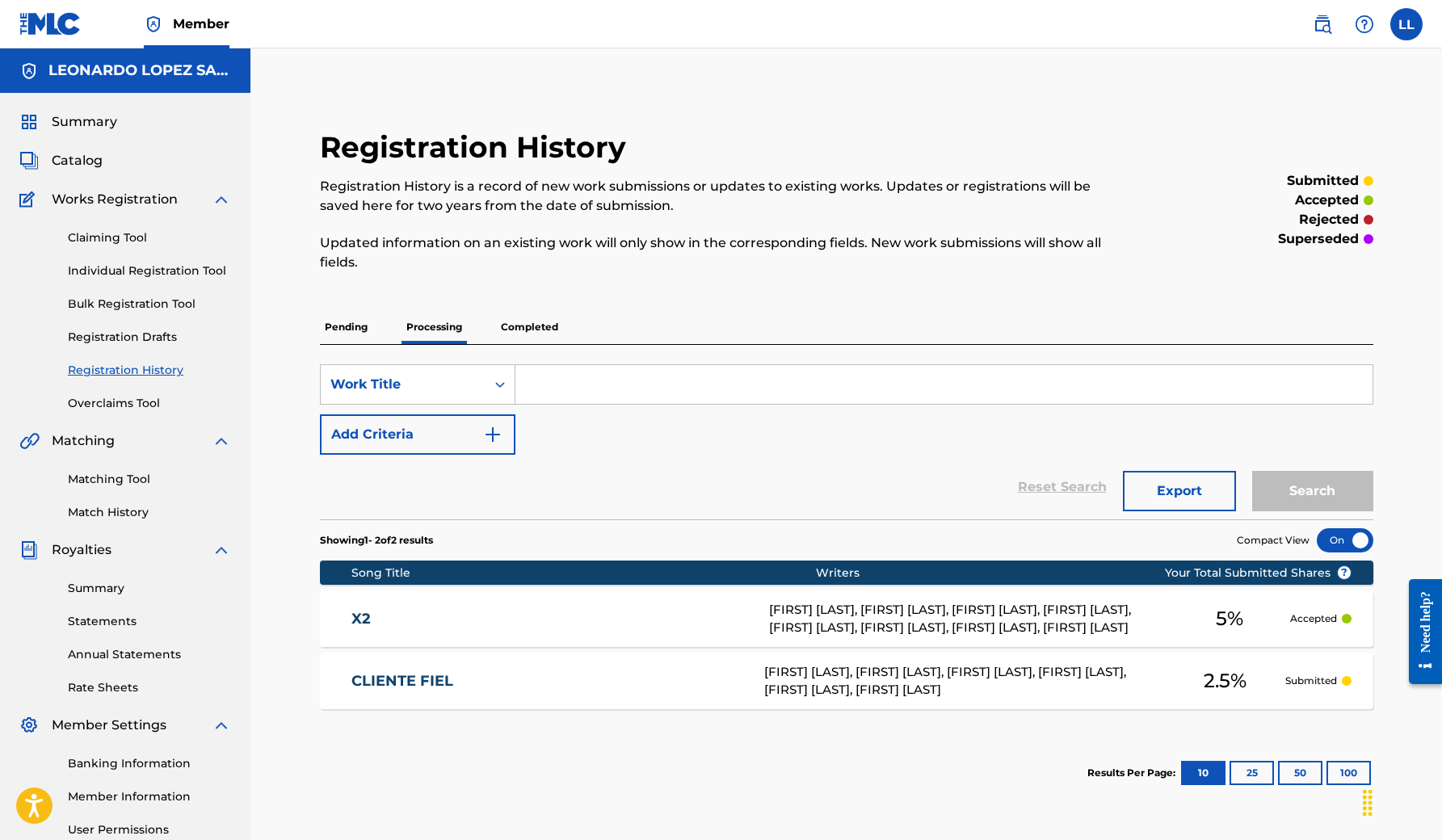 click on "Completed" at bounding box center [529, 327] 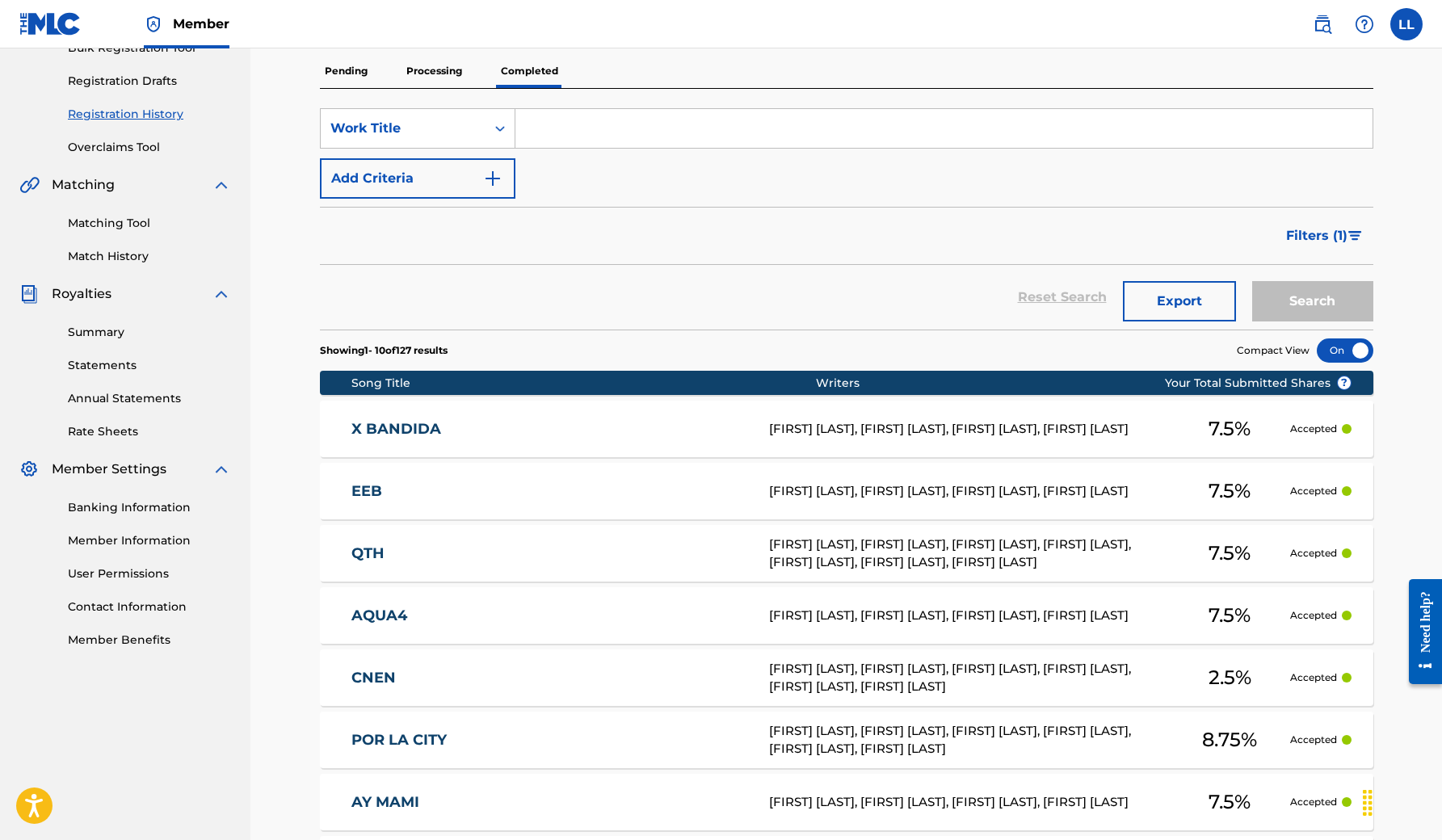 scroll, scrollTop: 10, scrollLeft: 0, axis: vertical 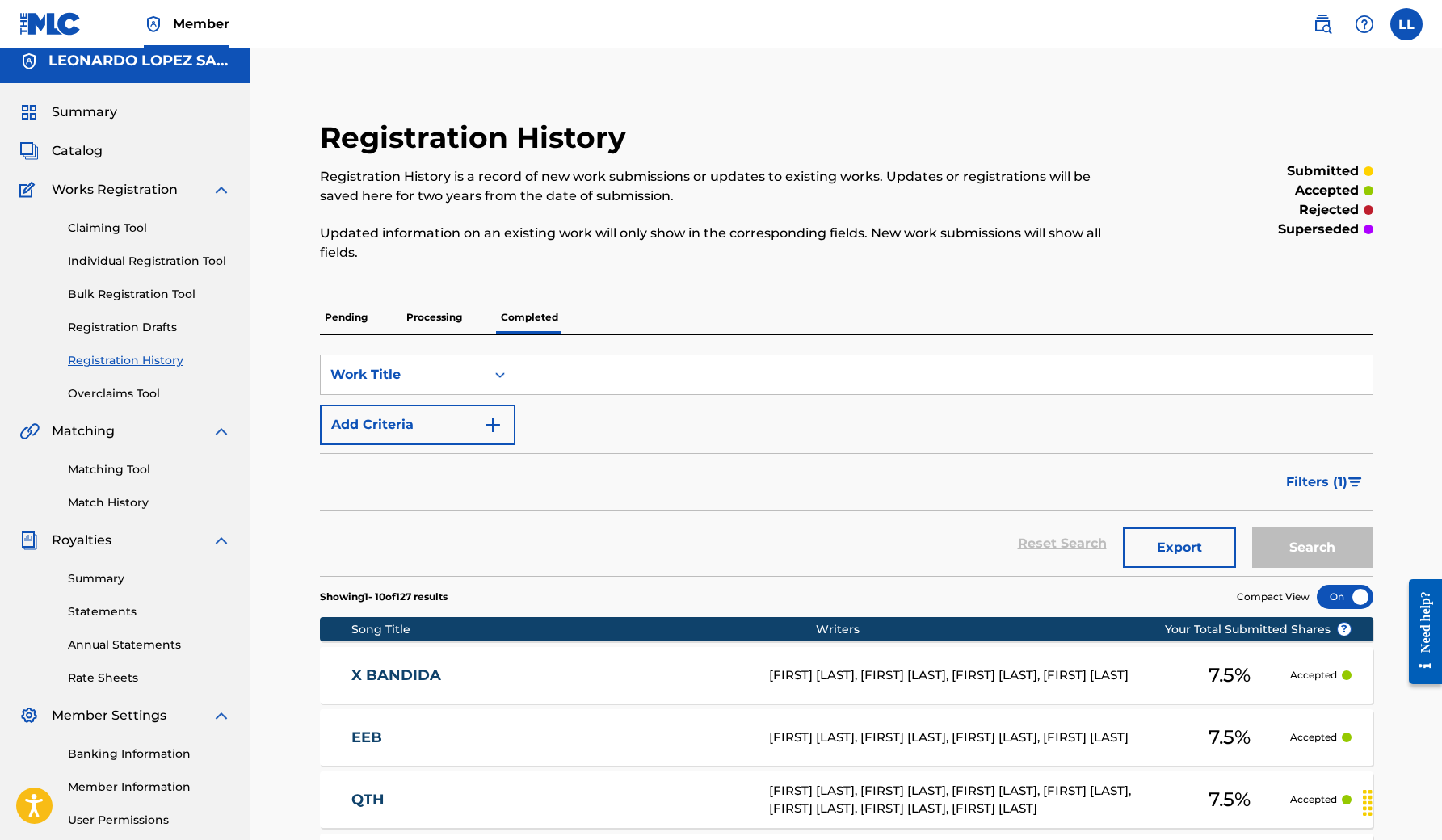 click on "Processing" at bounding box center (434, 317) 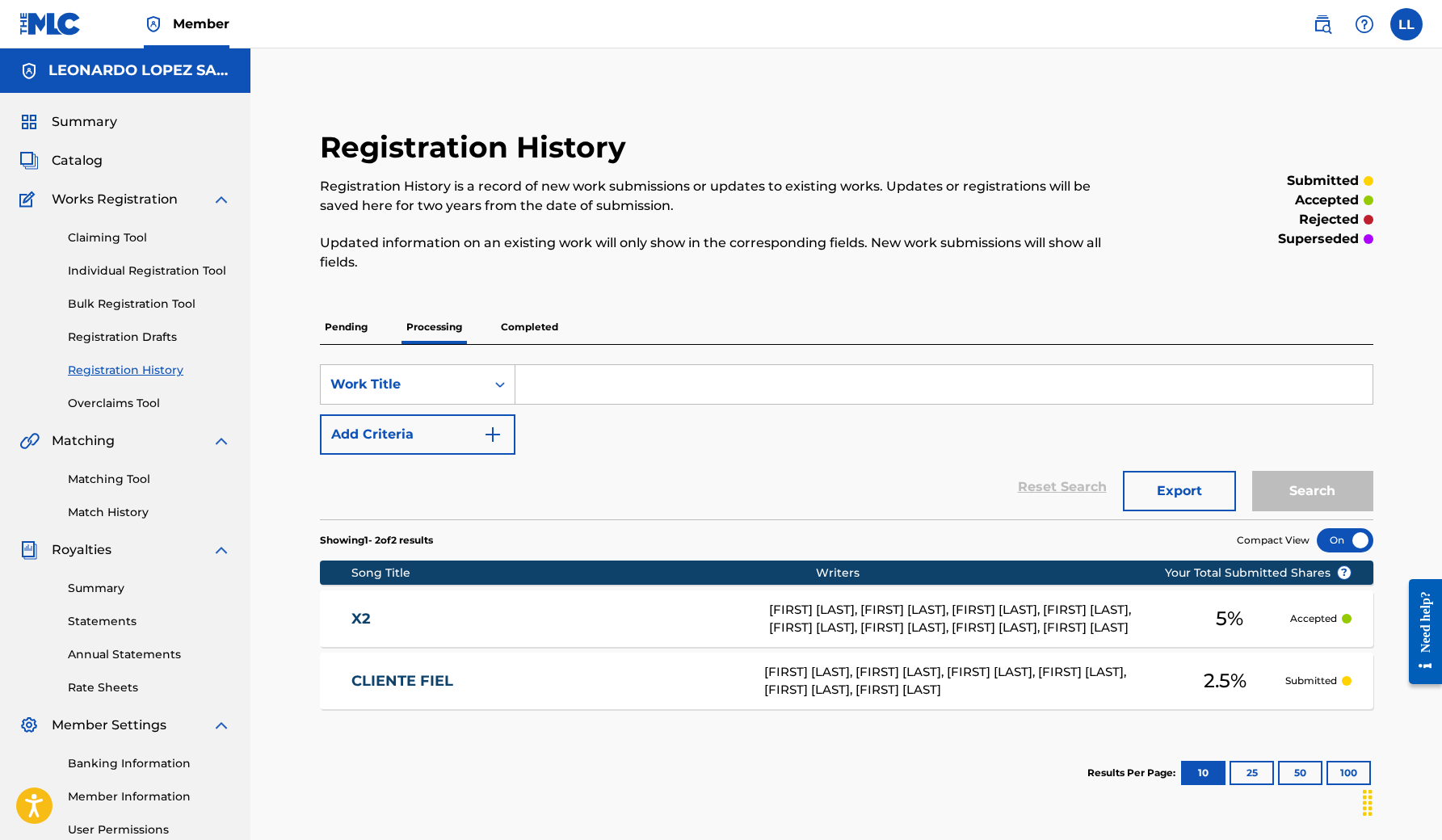 click on "Pending" at bounding box center [346, 327] 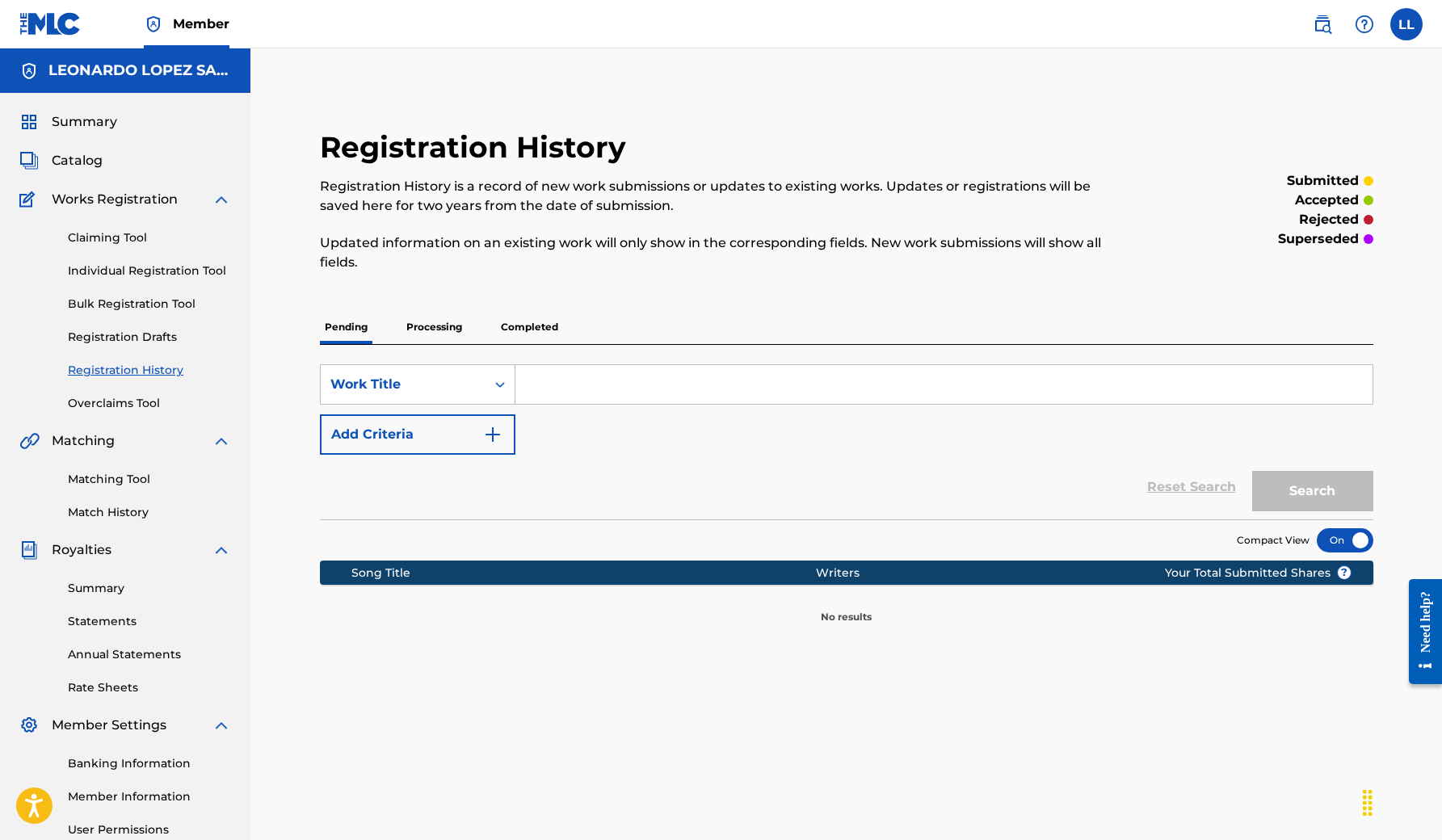 click on "Processing" at bounding box center [434, 327] 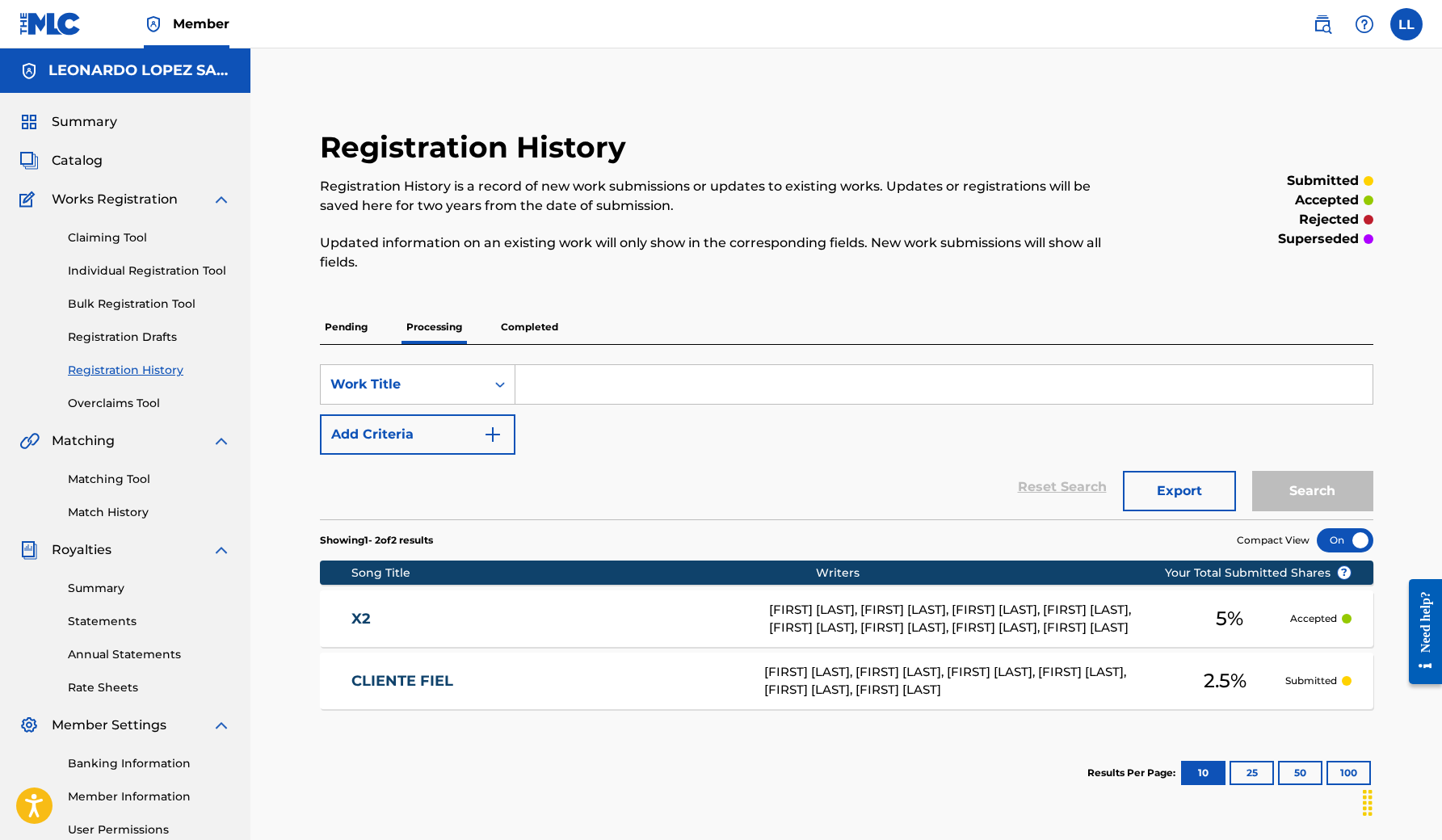 click on "X2" at bounding box center (549, 619) 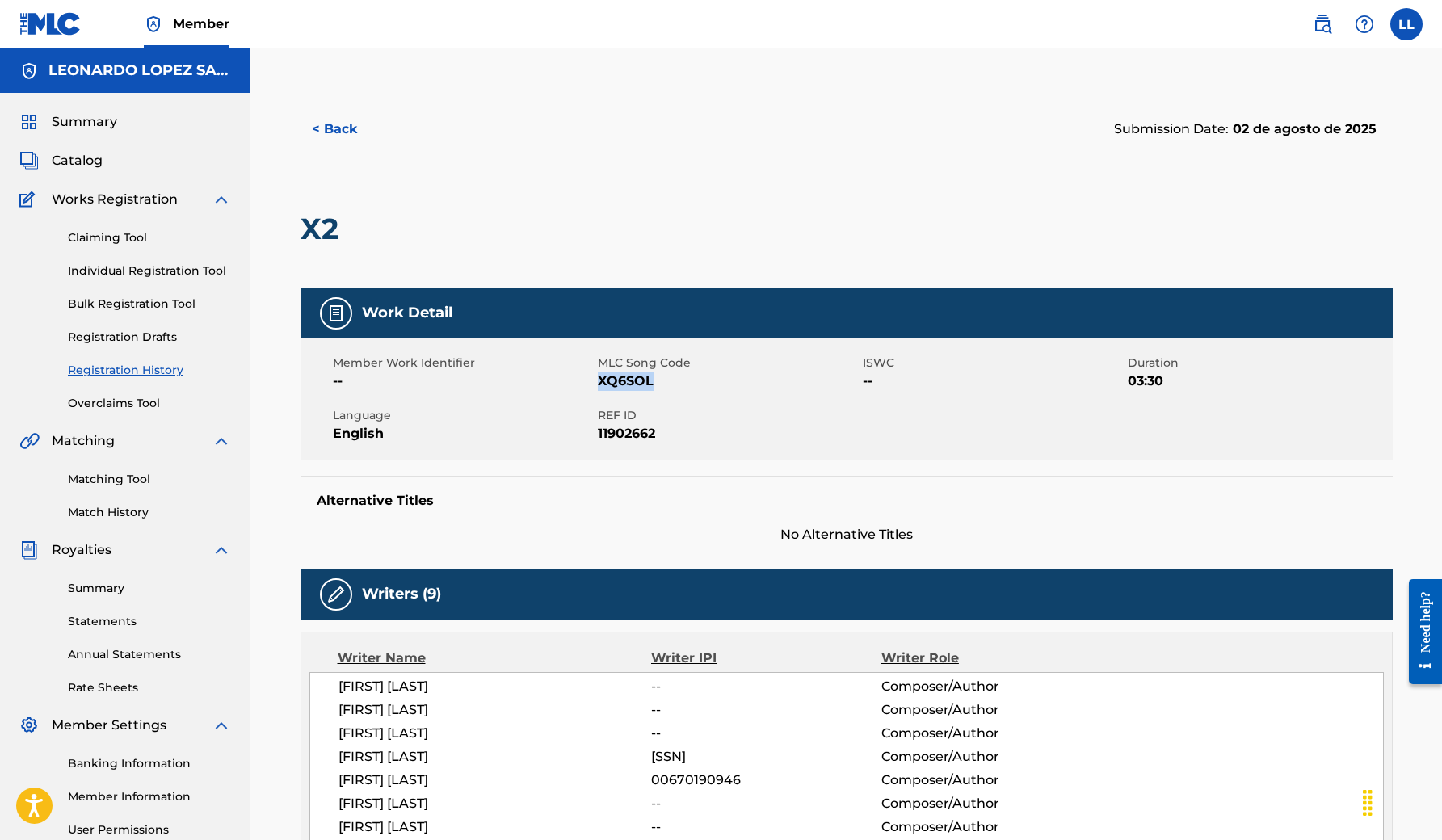 drag, startPoint x: 597, startPoint y: 381, endPoint x: 666, endPoint y: 382, distance: 69.00725 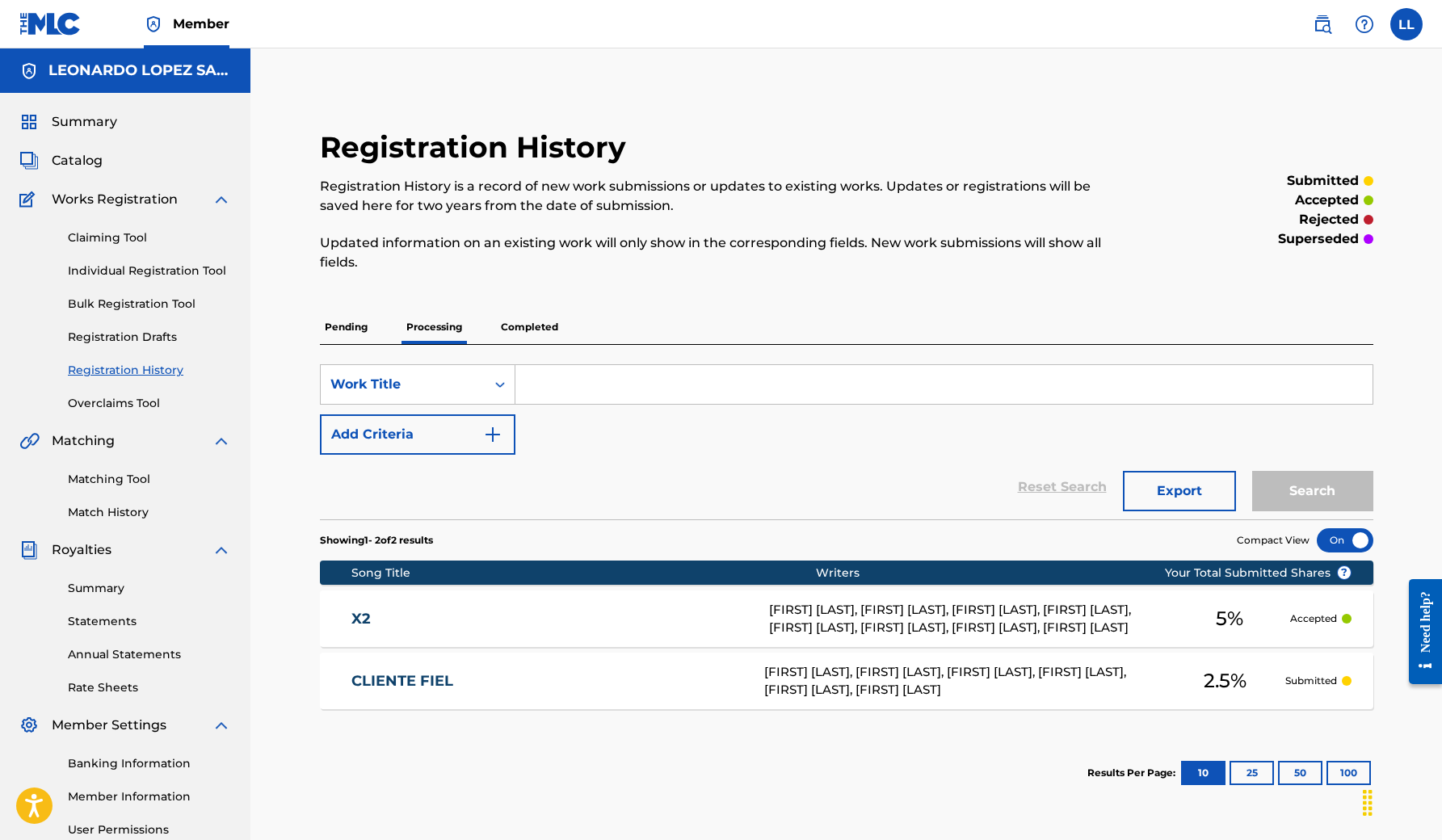 click on "X2" at bounding box center [549, 619] 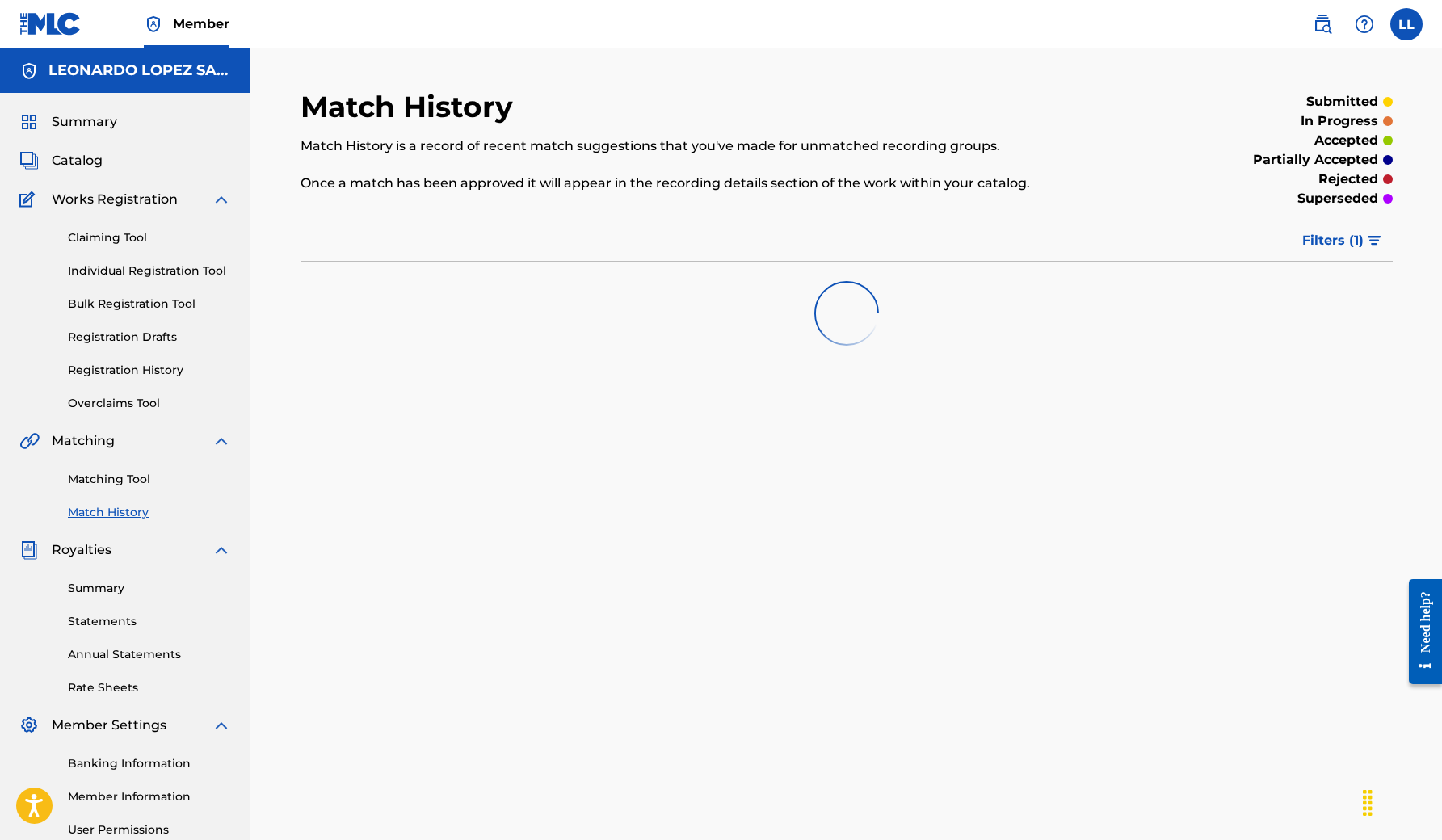 click on "Matching Tool" at bounding box center [149, 479] 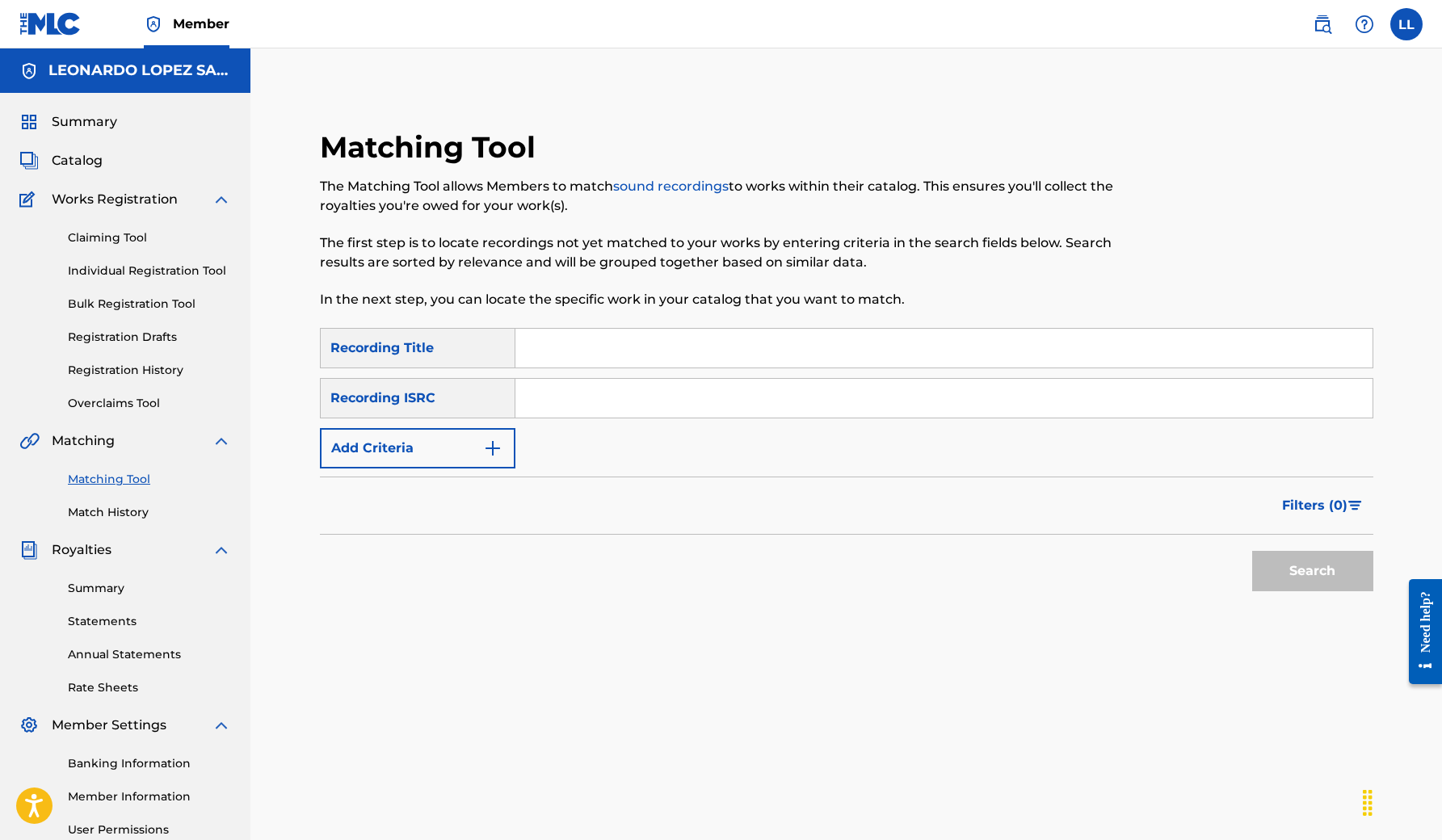 click at bounding box center (944, 348) 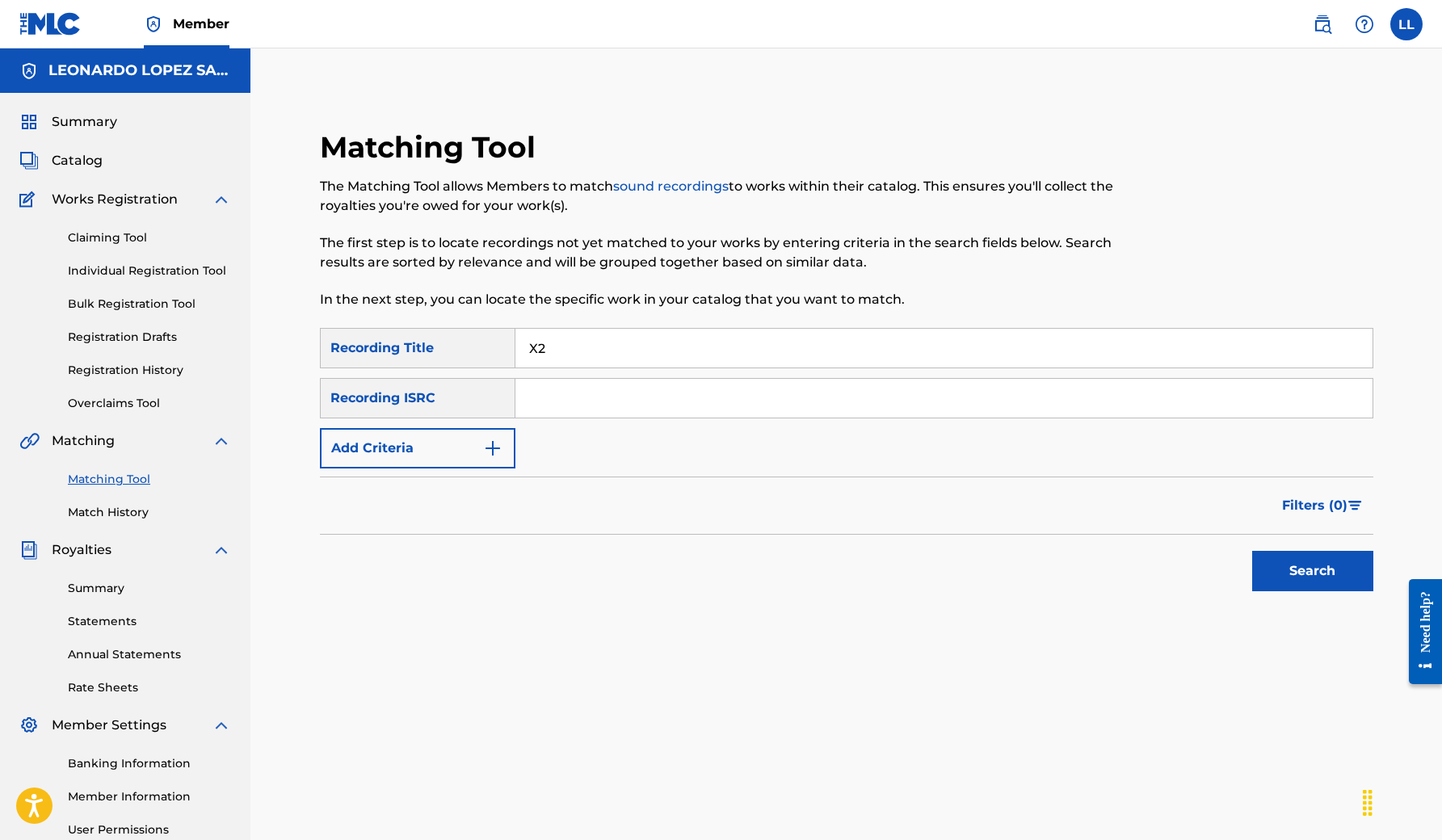 type on "X2" 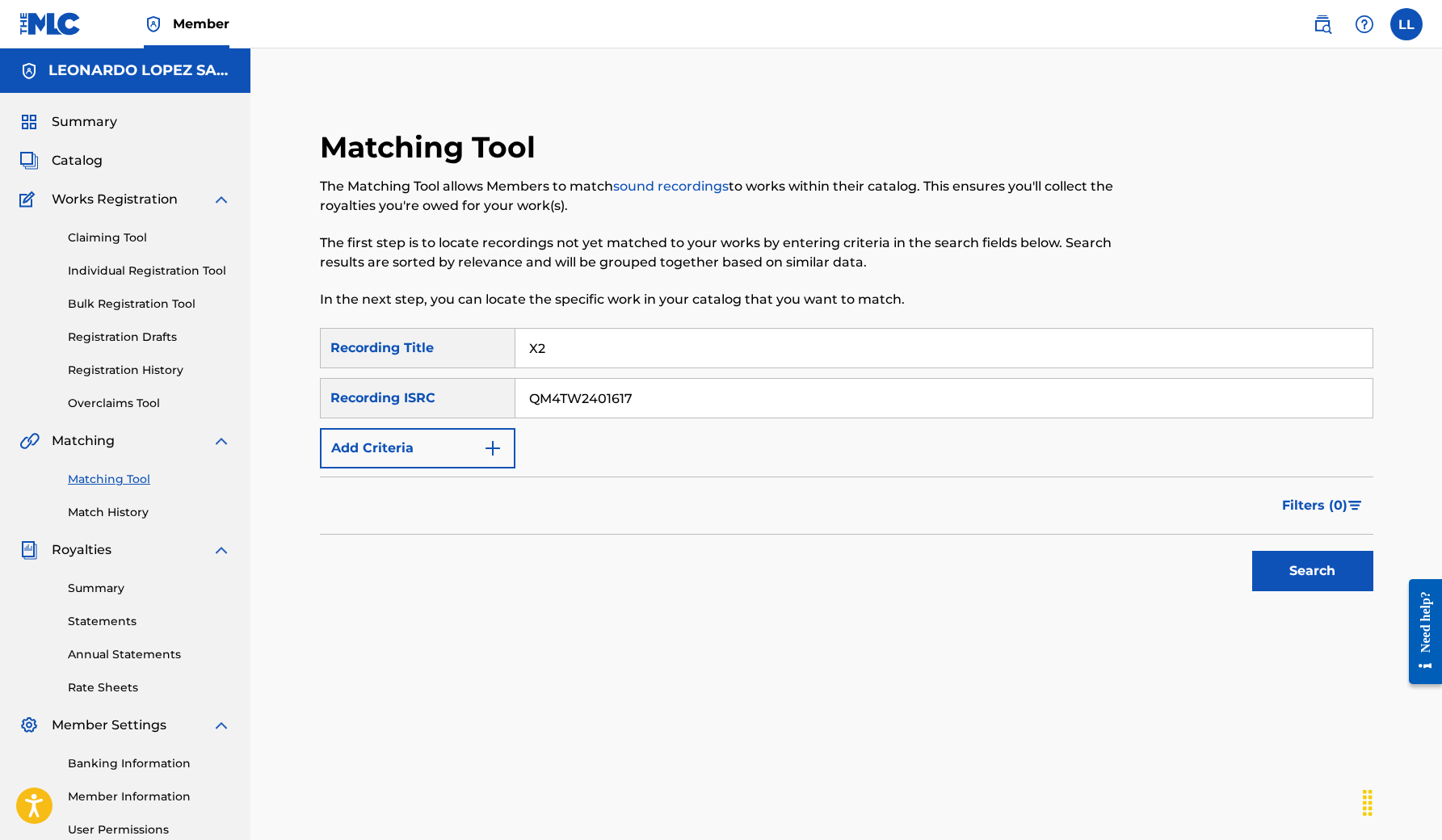 type on "QM4TW2401617" 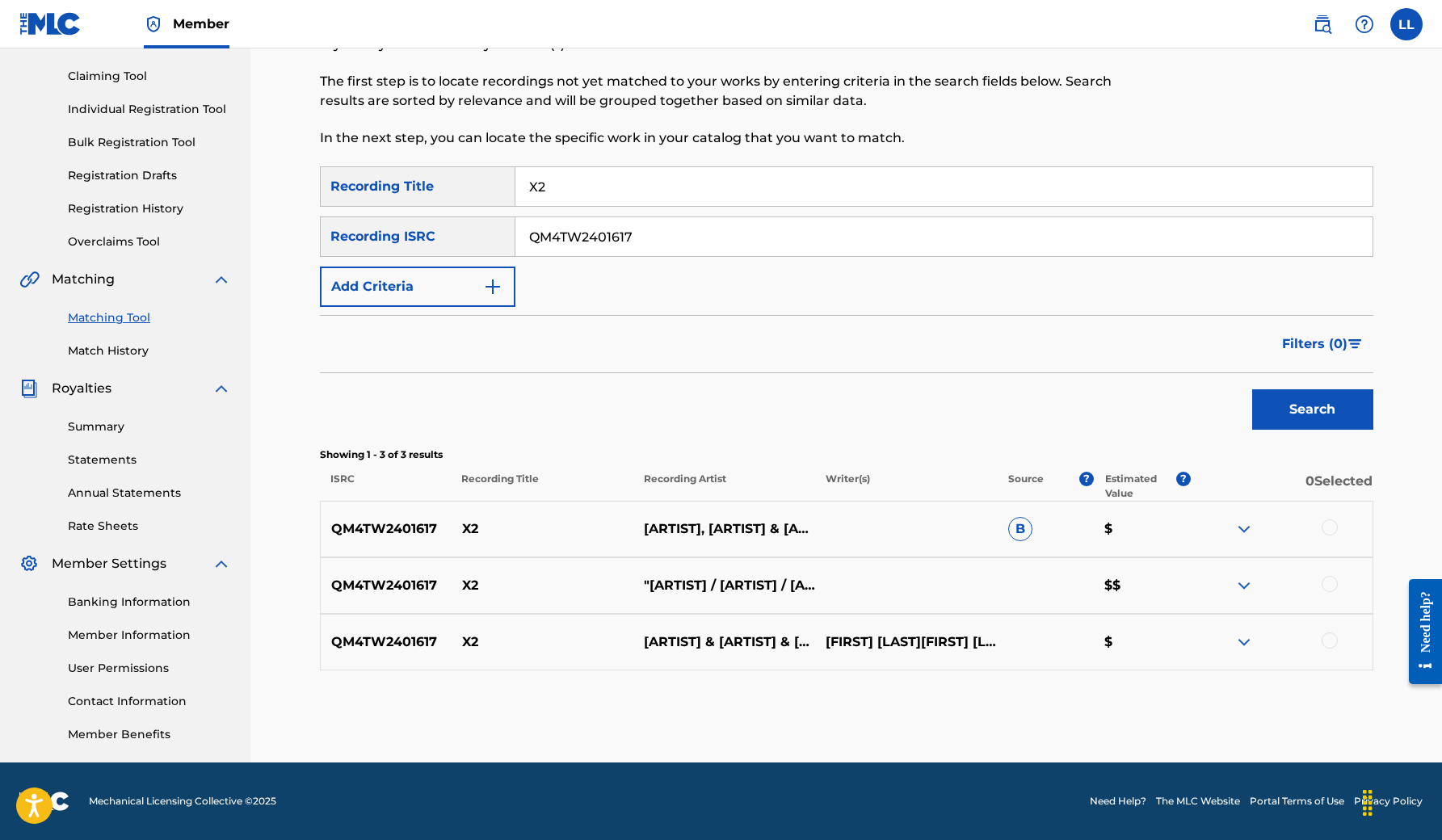 scroll, scrollTop: 162, scrollLeft: 0, axis: vertical 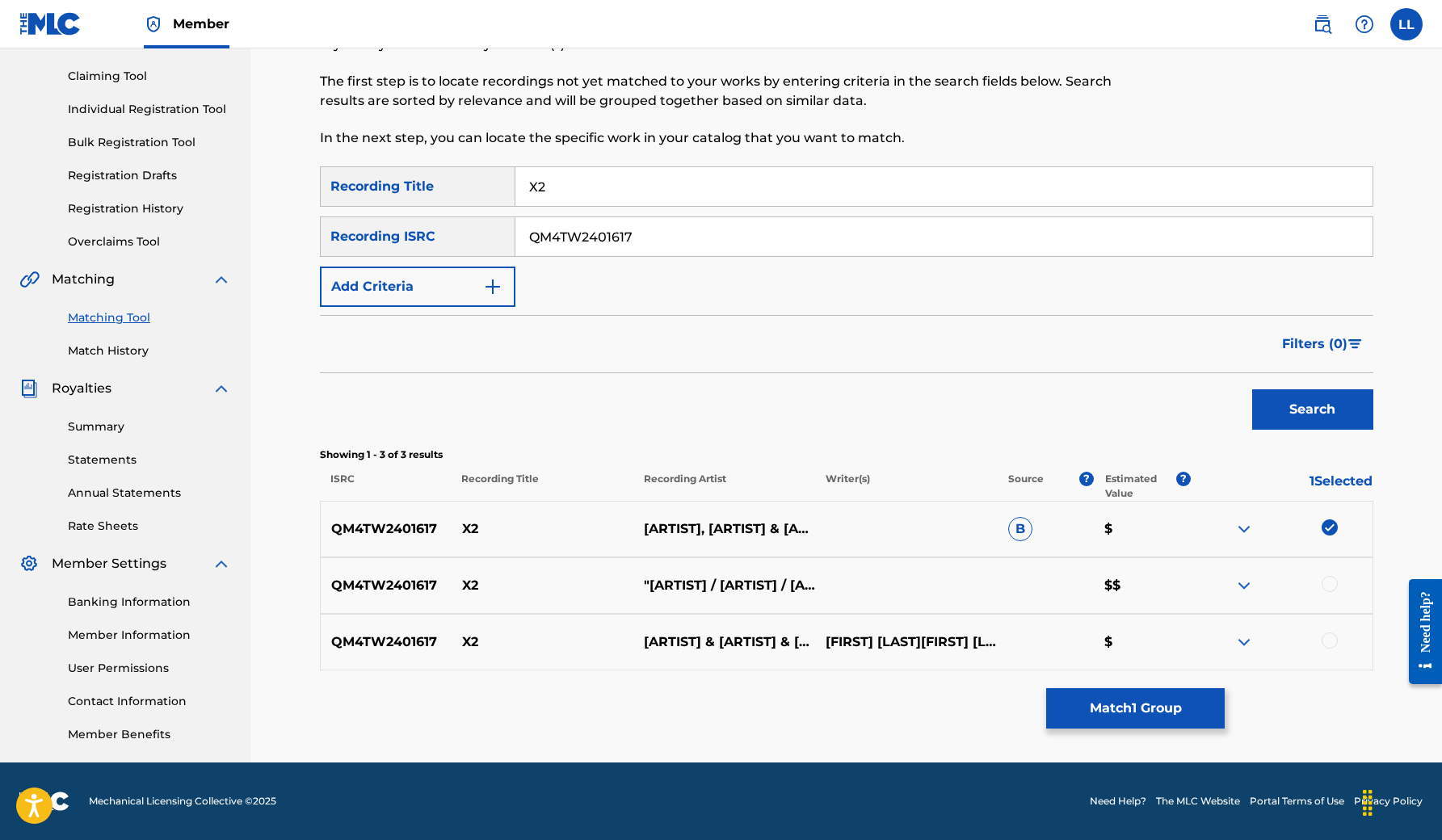 click on "XQ6SO X2 "[ARTIST] / [ARTIST] / [ARTIST]""" $$" at bounding box center [847, 586] 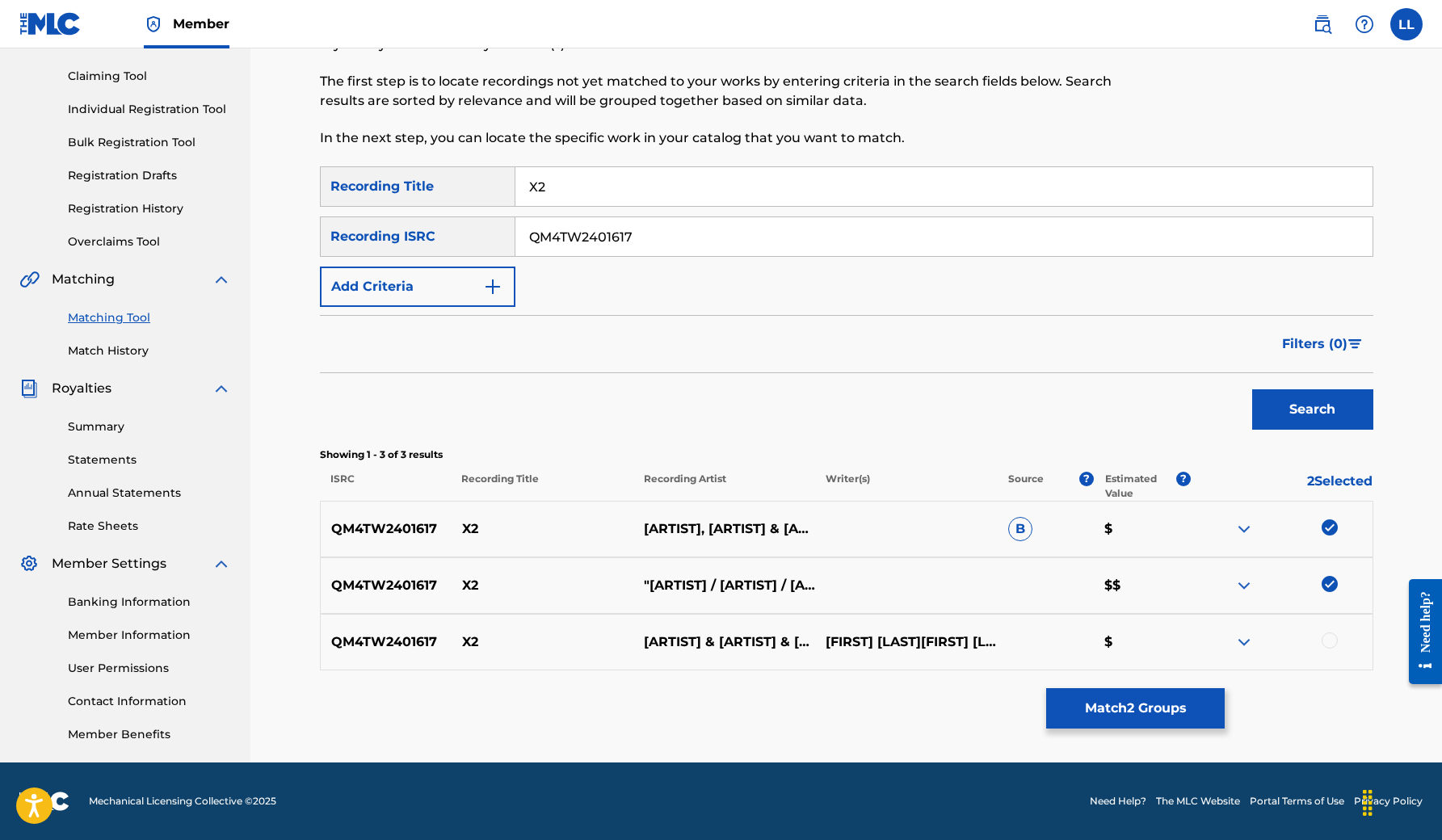 click at bounding box center [1330, 640] 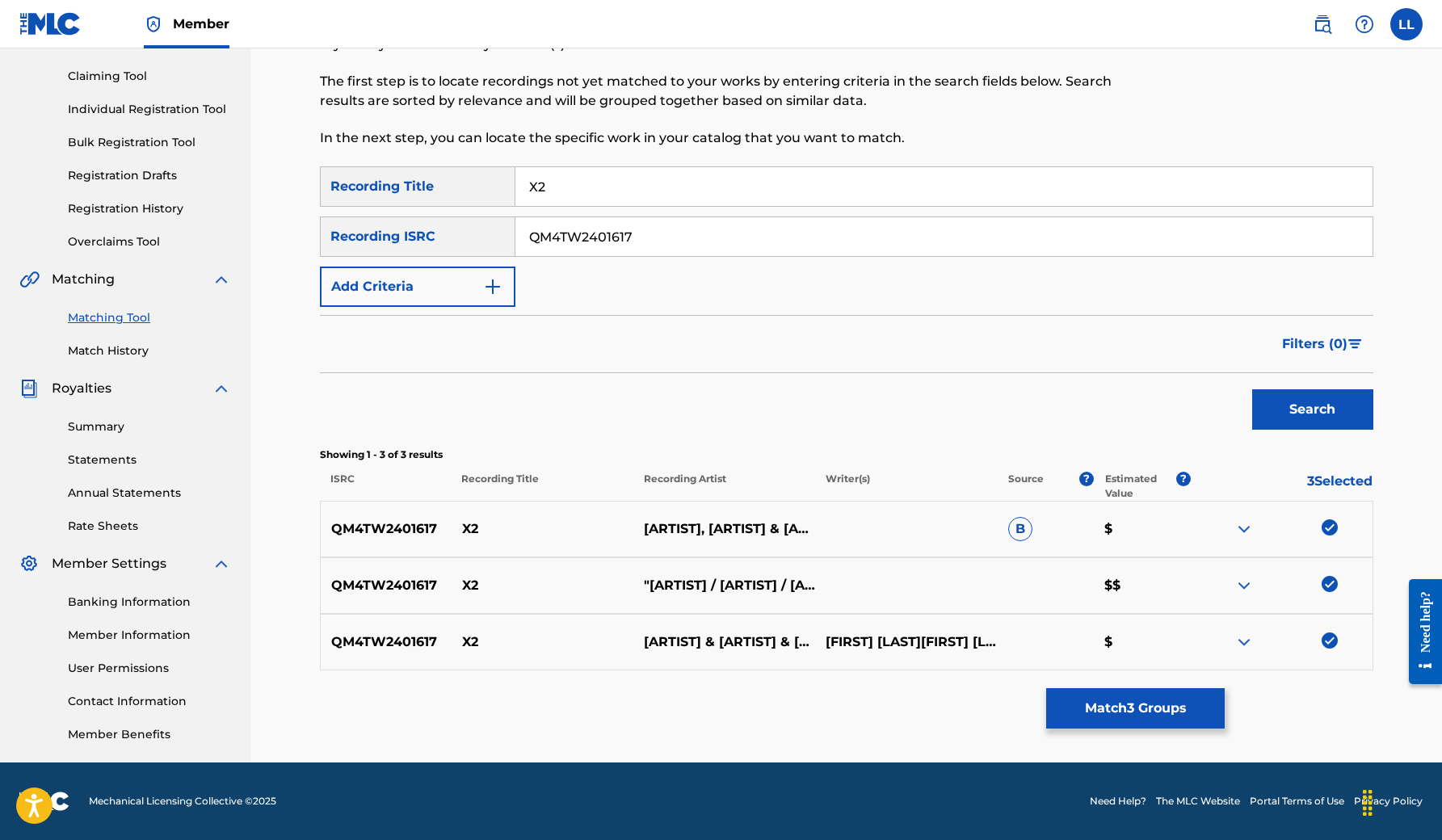 scroll, scrollTop: 162, scrollLeft: 0, axis: vertical 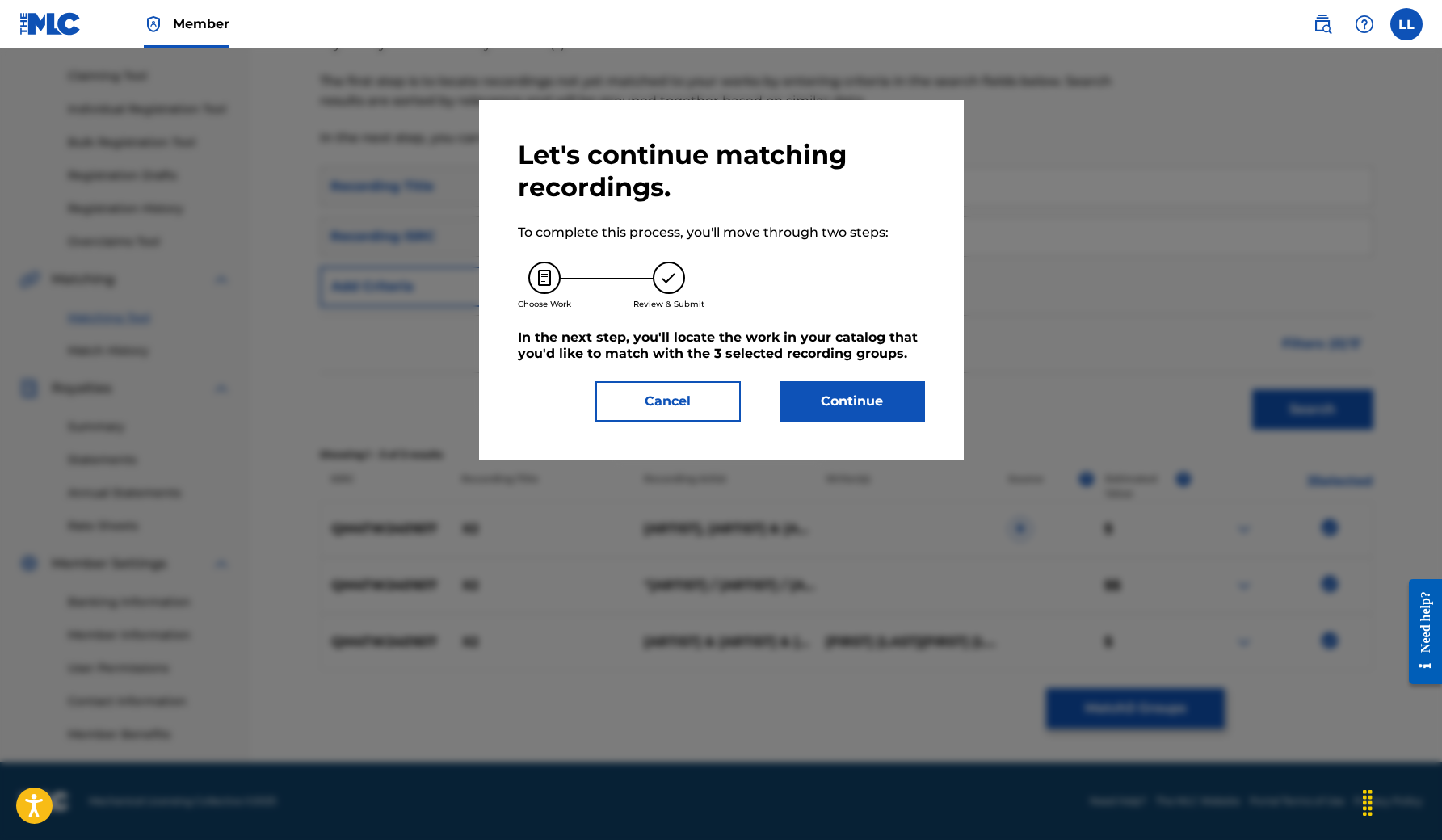 click on "Continue" at bounding box center [852, 401] 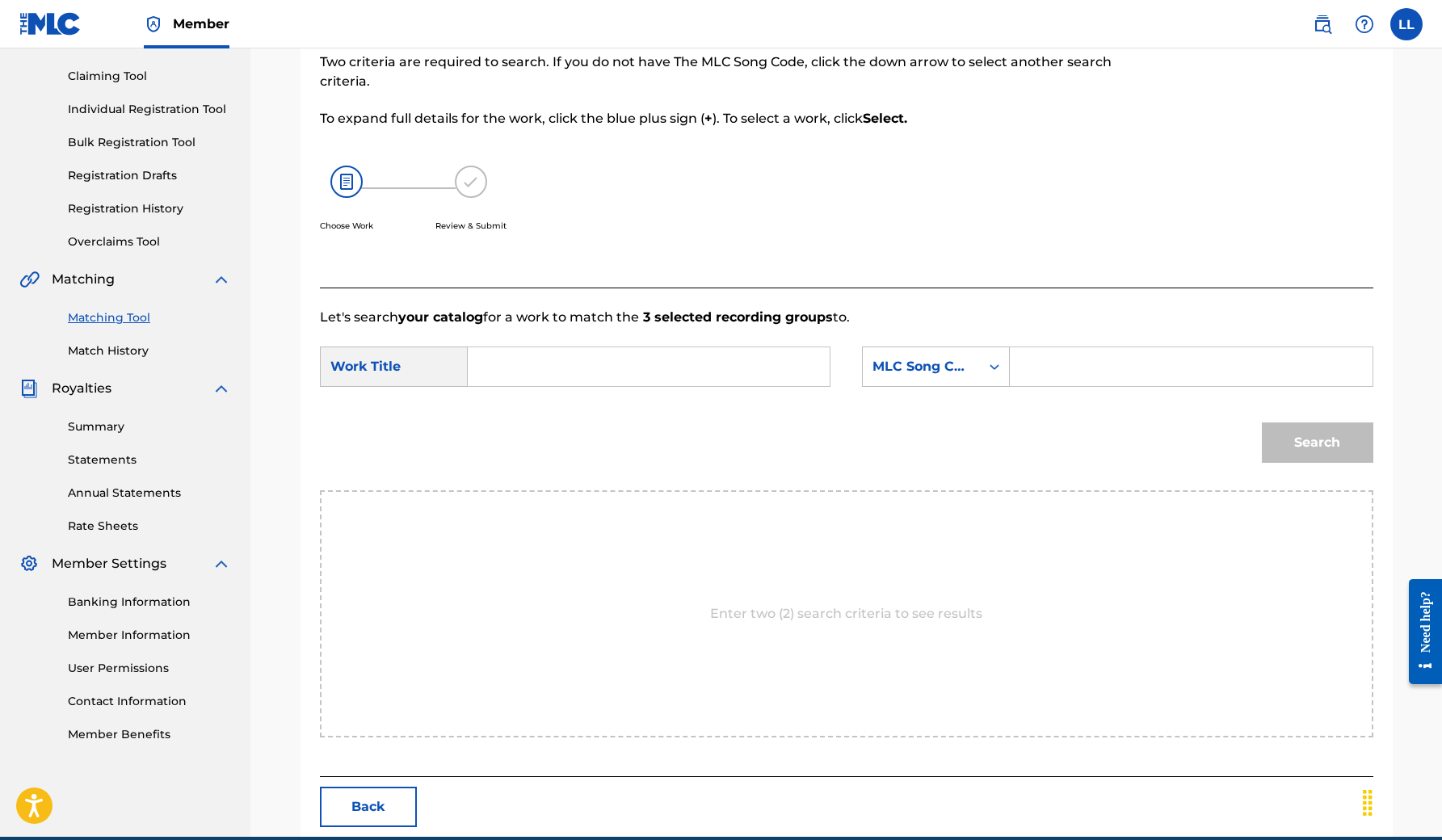 click at bounding box center [649, 367] 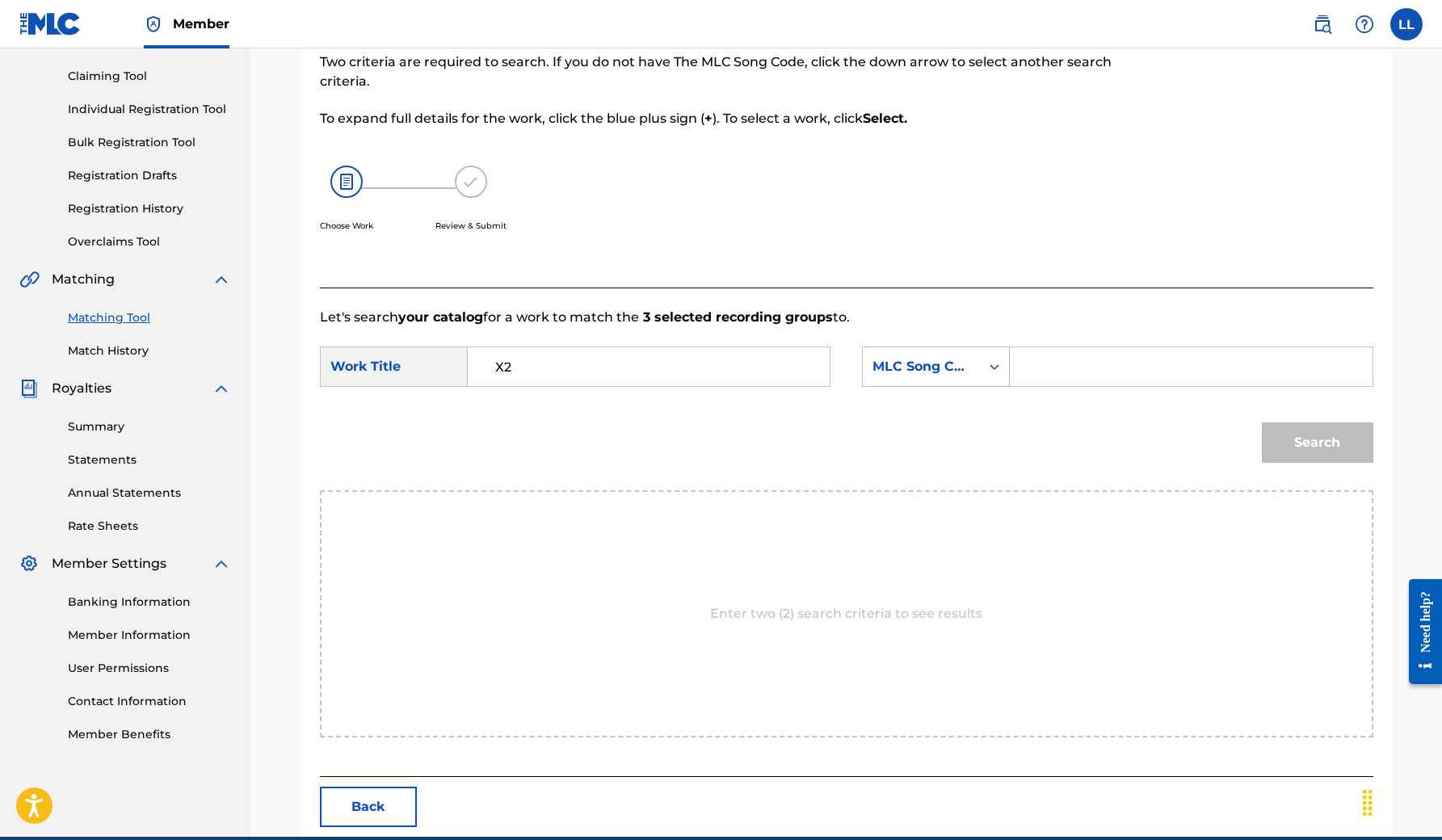 type on "X2" 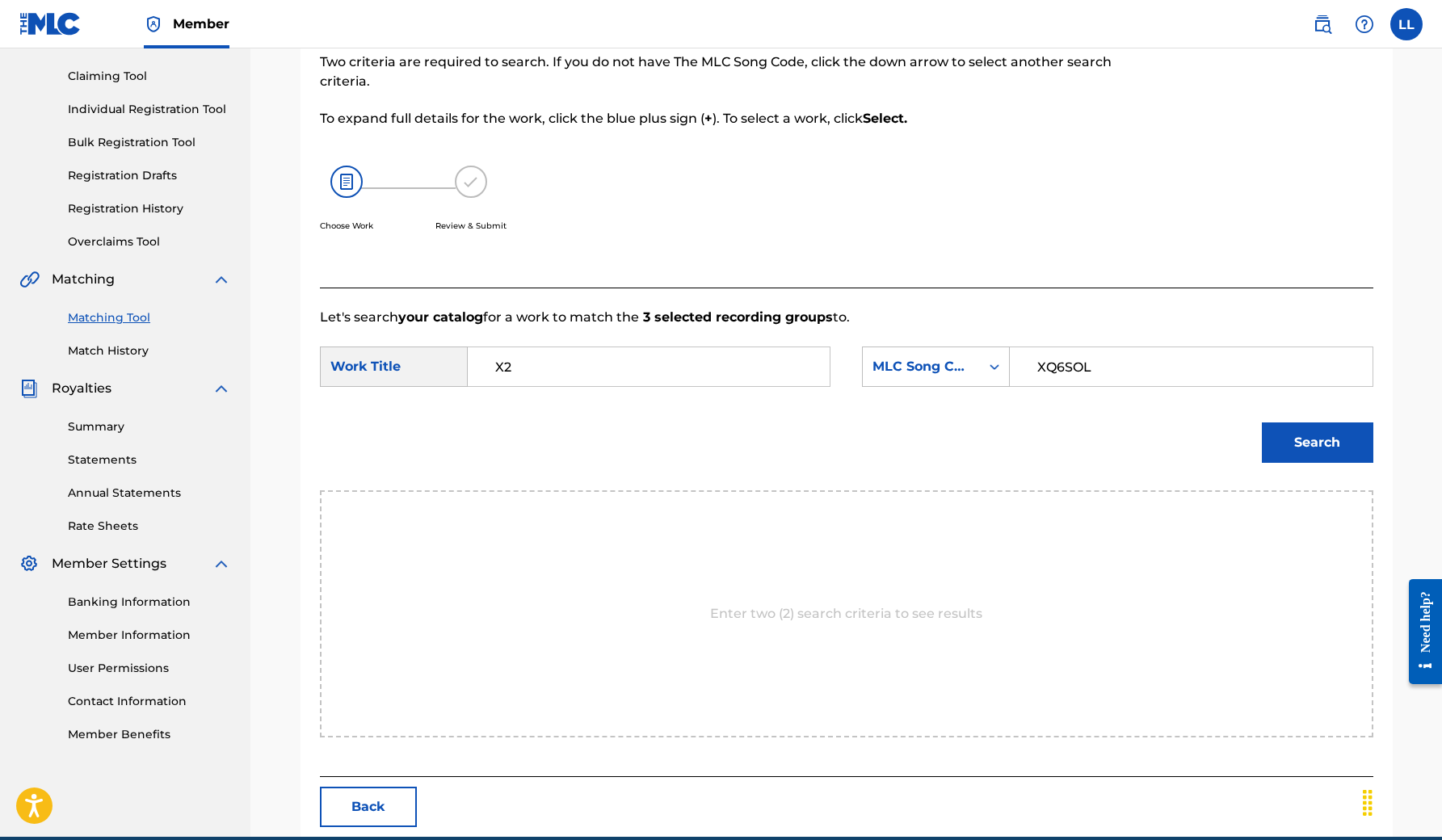 click on "Search" at bounding box center (1318, 443) 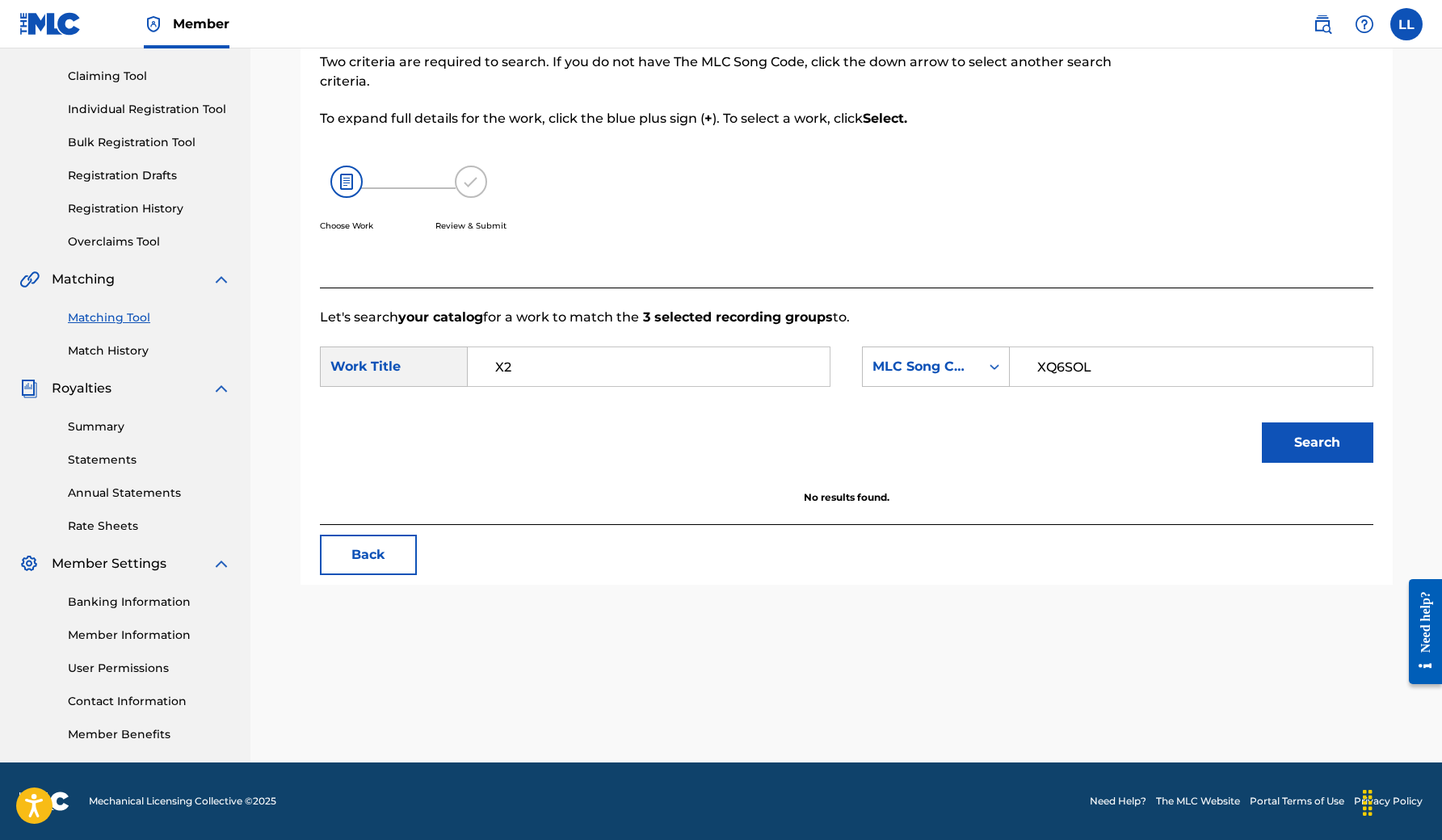 click on "XQ6SOL" at bounding box center [1191, 367] 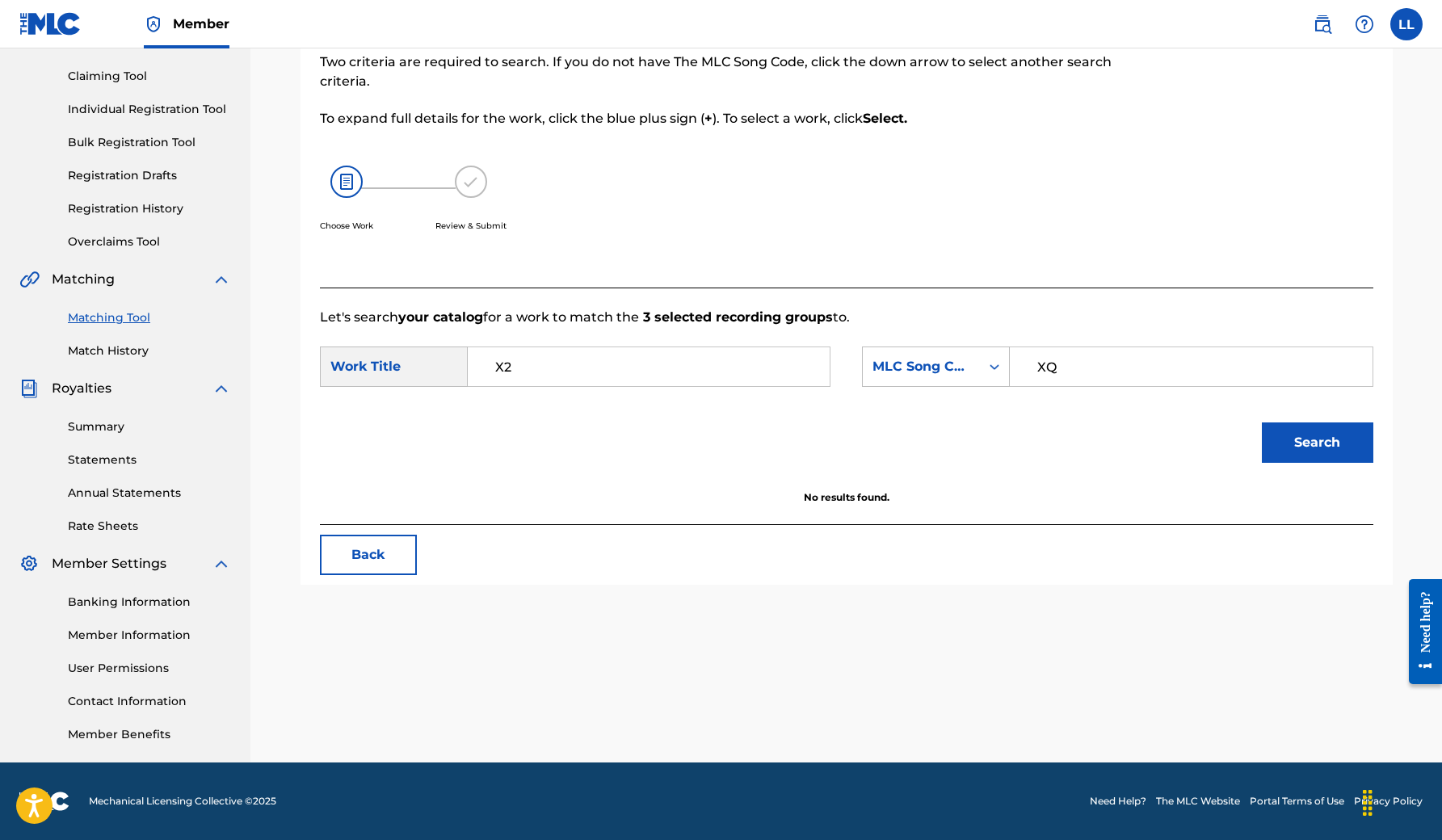 type on "X" 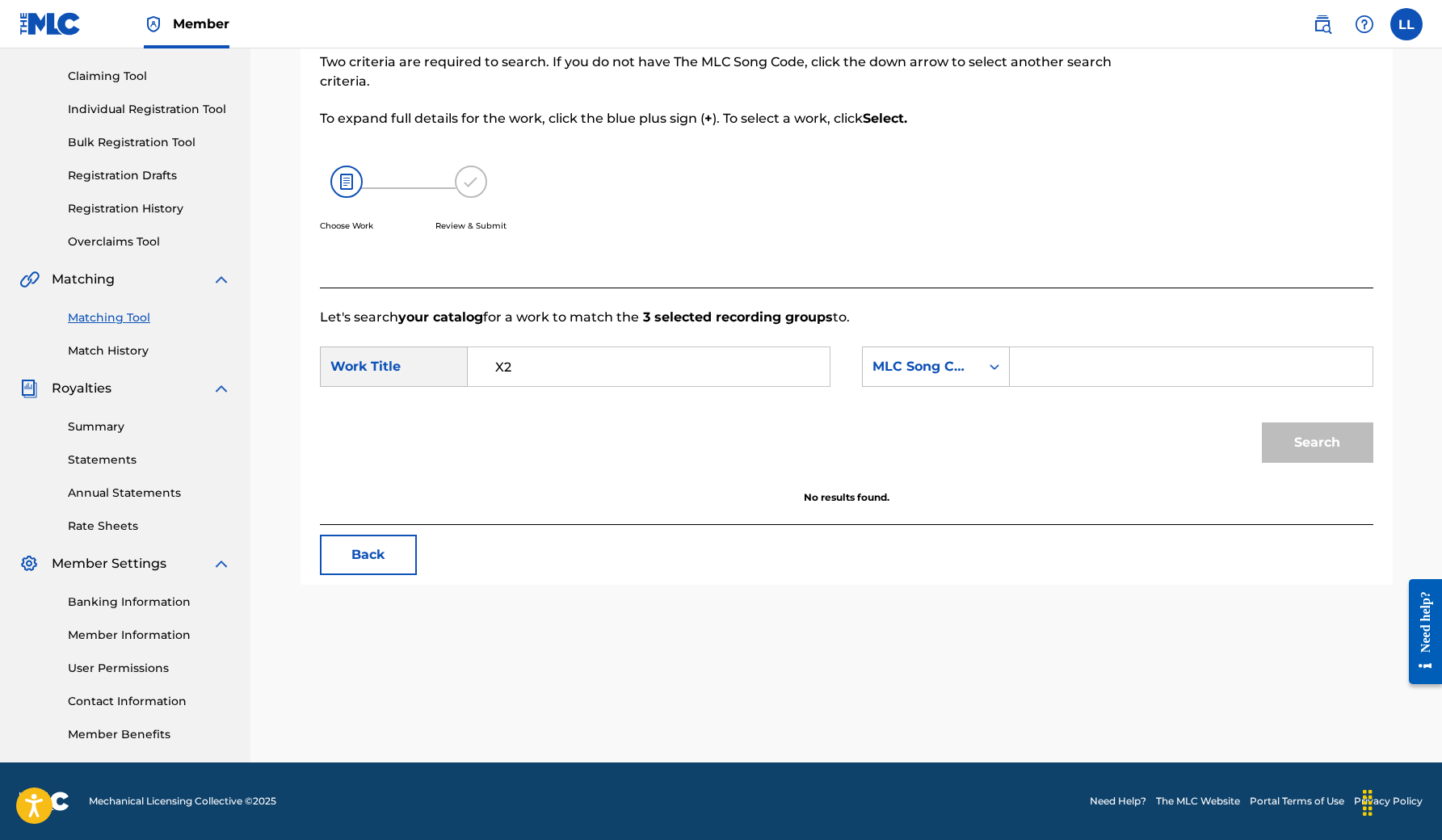 paste on "XQ6SOL" 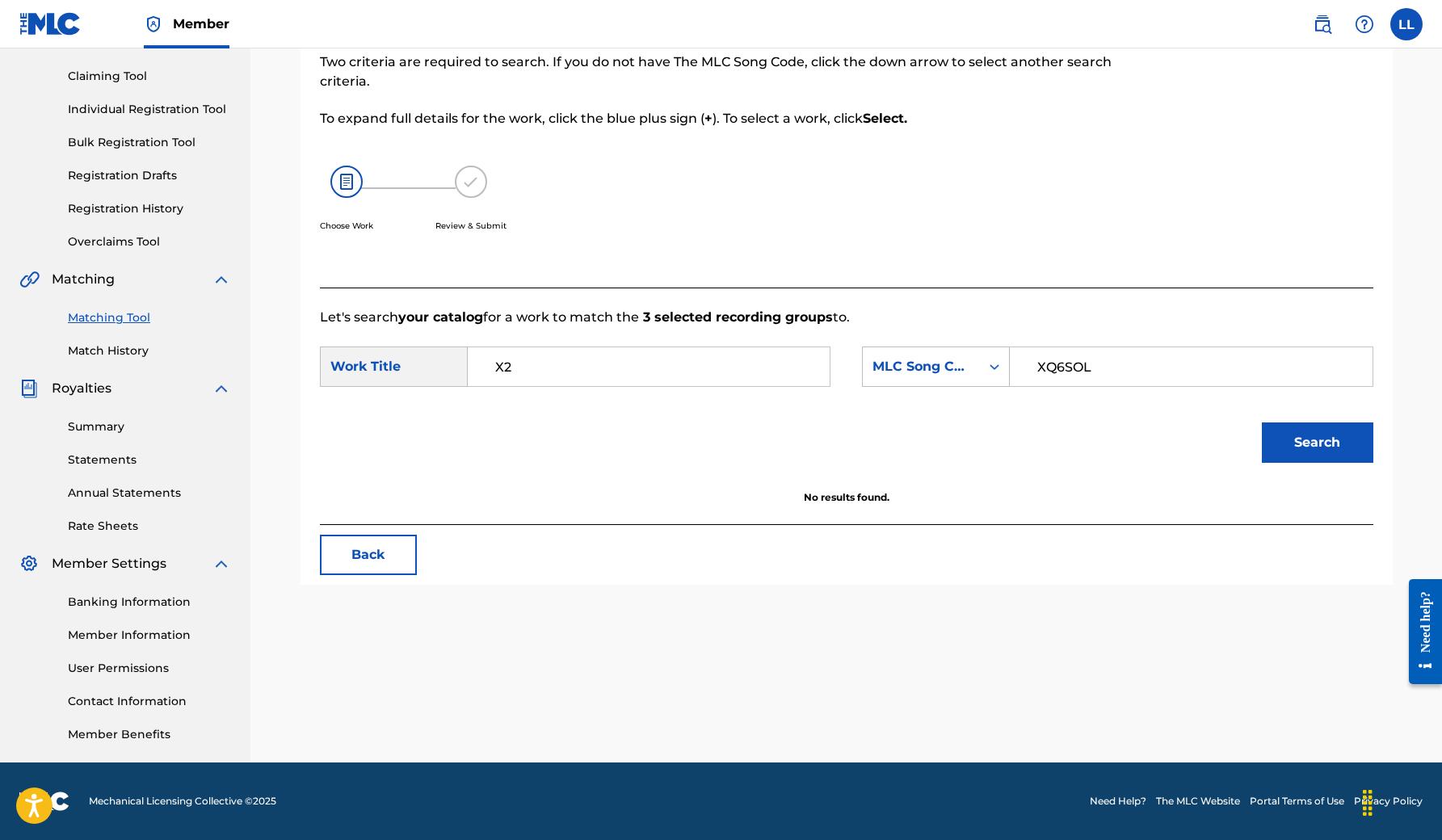 click on "Search" at bounding box center [1318, 443] 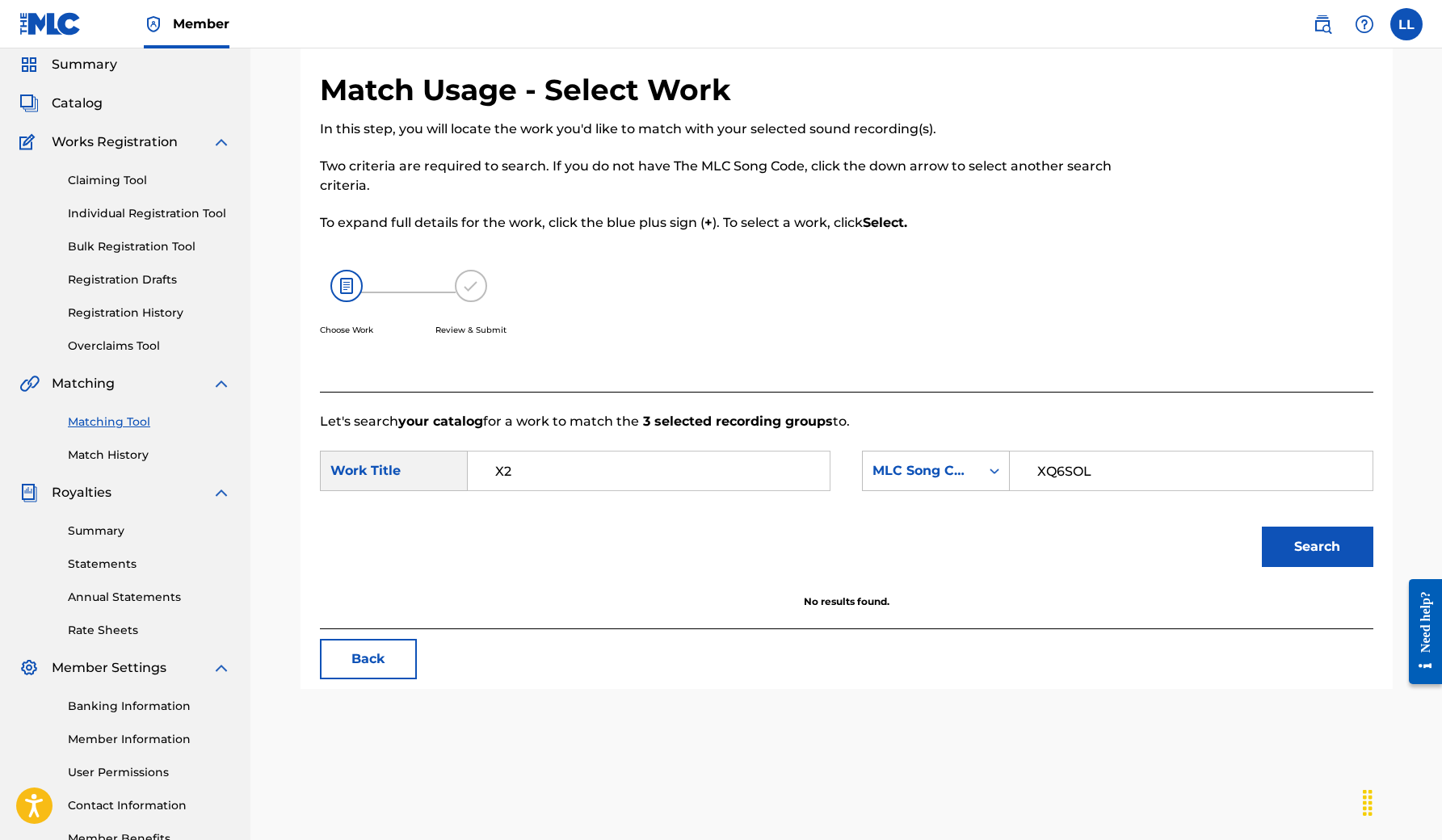 scroll, scrollTop: 10, scrollLeft: 0, axis: vertical 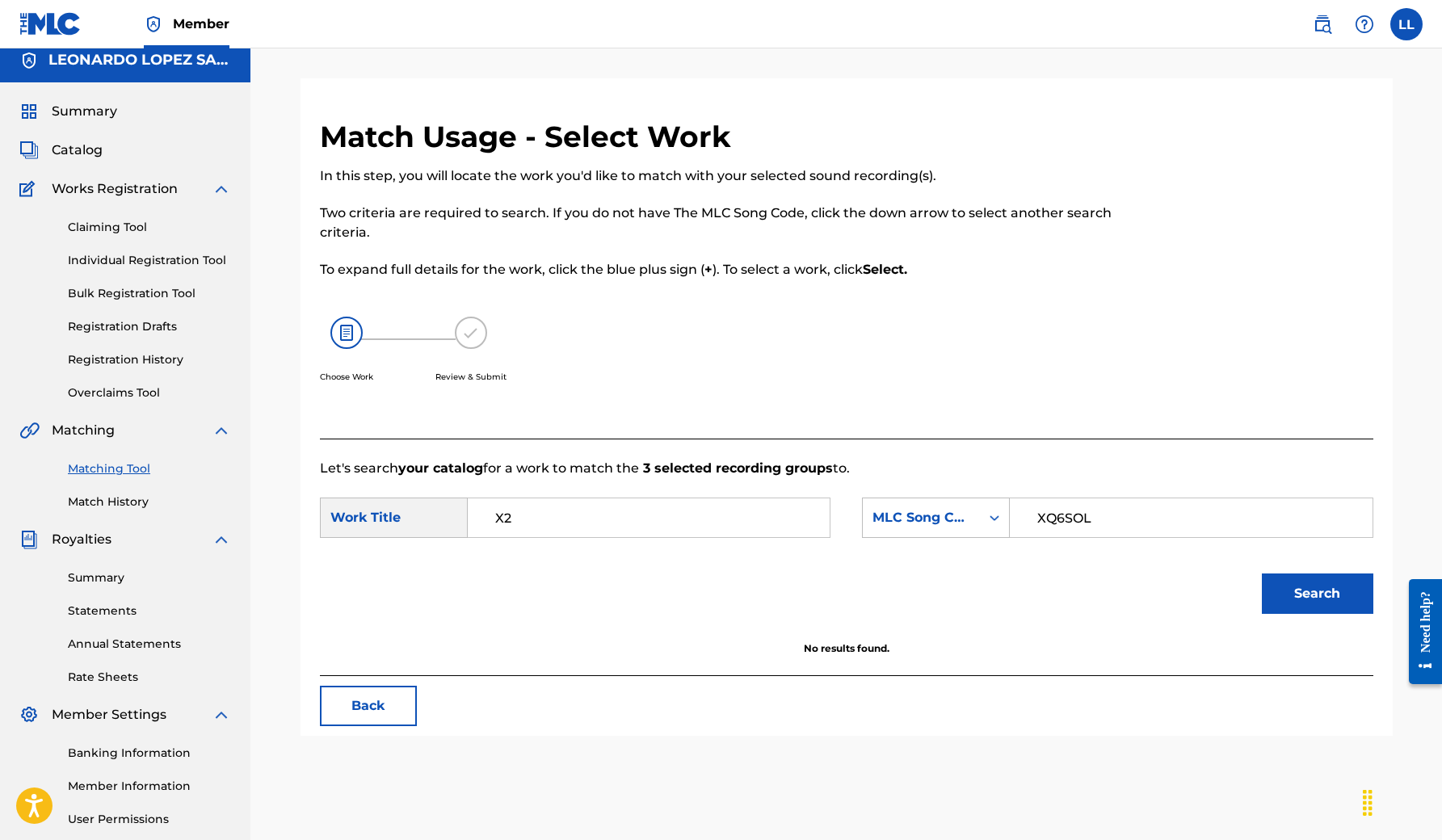 click on "Catalog" at bounding box center (77, 150) 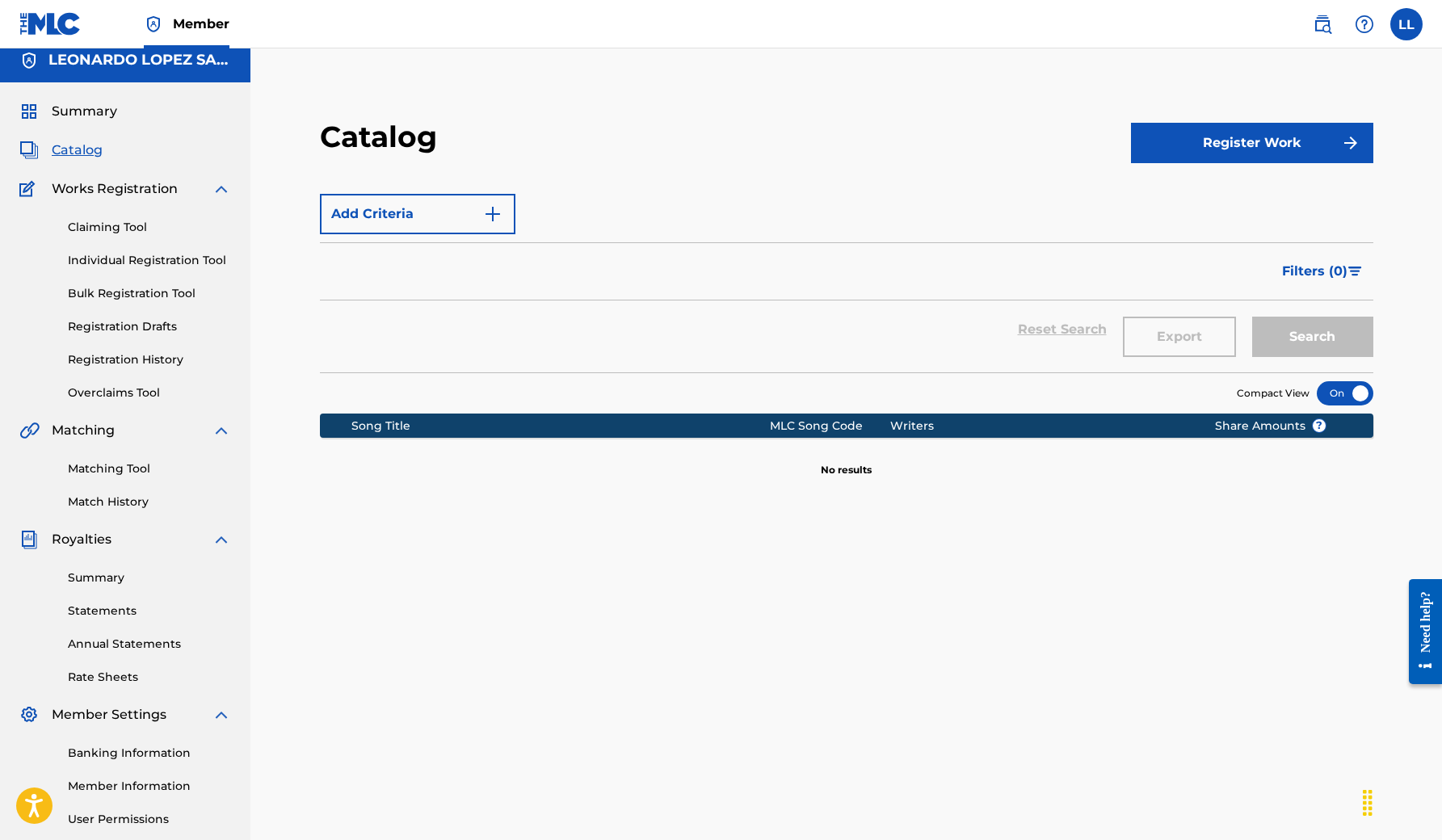 scroll, scrollTop: 0, scrollLeft: 0, axis: both 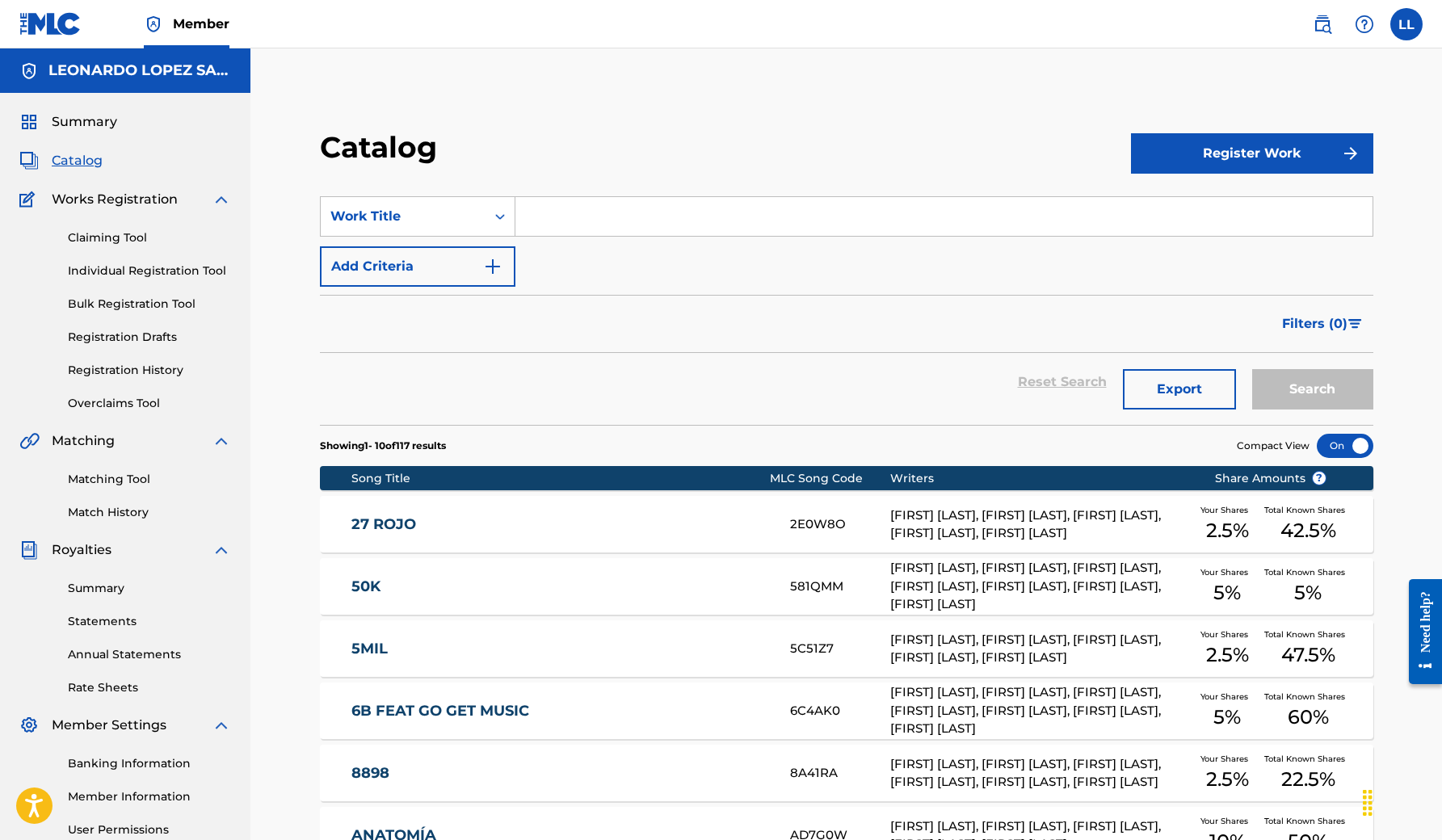 click on "SearchWithCriteria4c69e6f7-61d6-4e37-bf9a-44d0e303182d Work Title Add Criteria" at bounding box center (847, 242) 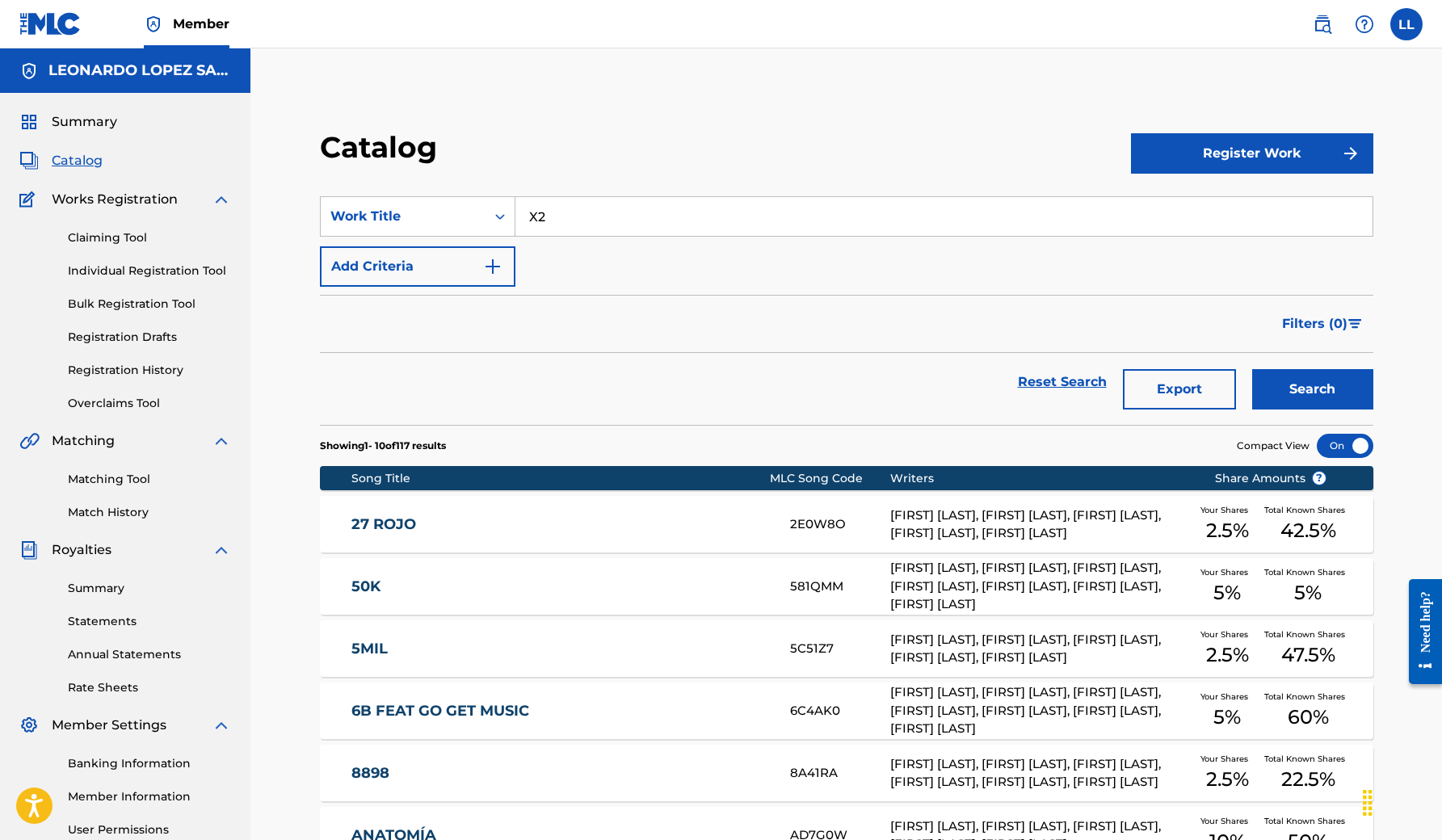 type on "X2" 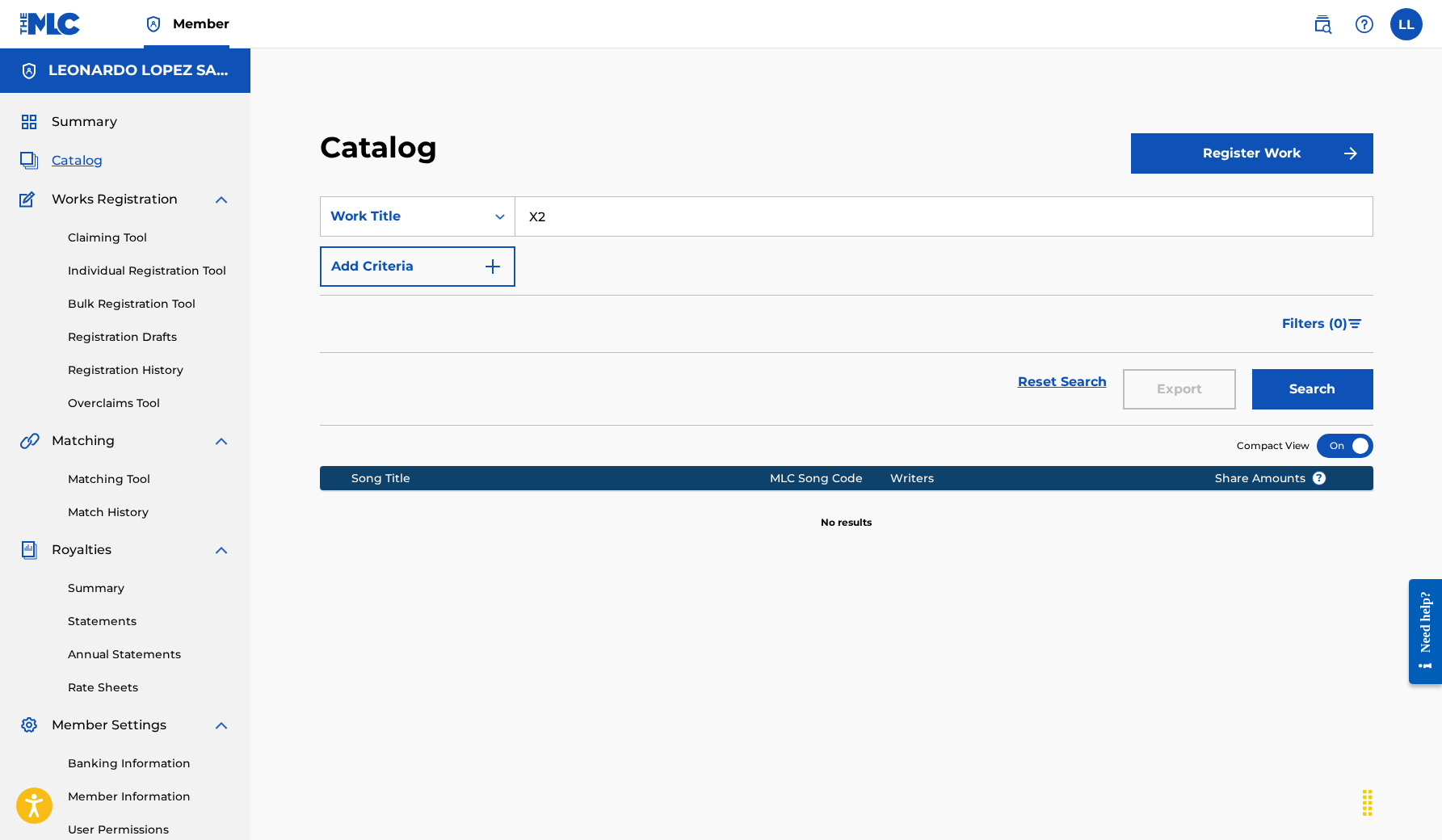 click at bounding box center [1406, 24] 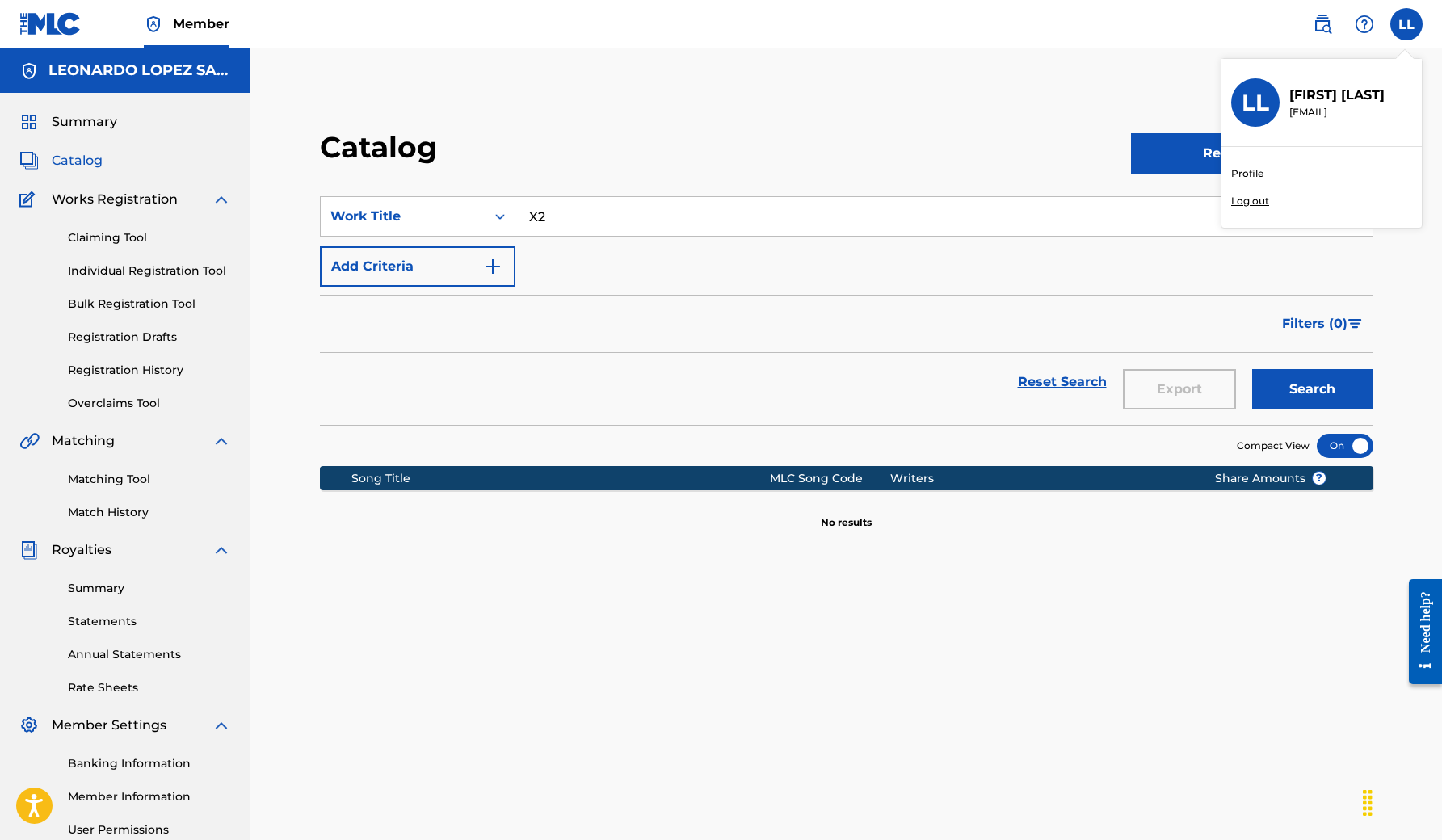 click on "Profile Log out" at bounding box center (1322, 187) 